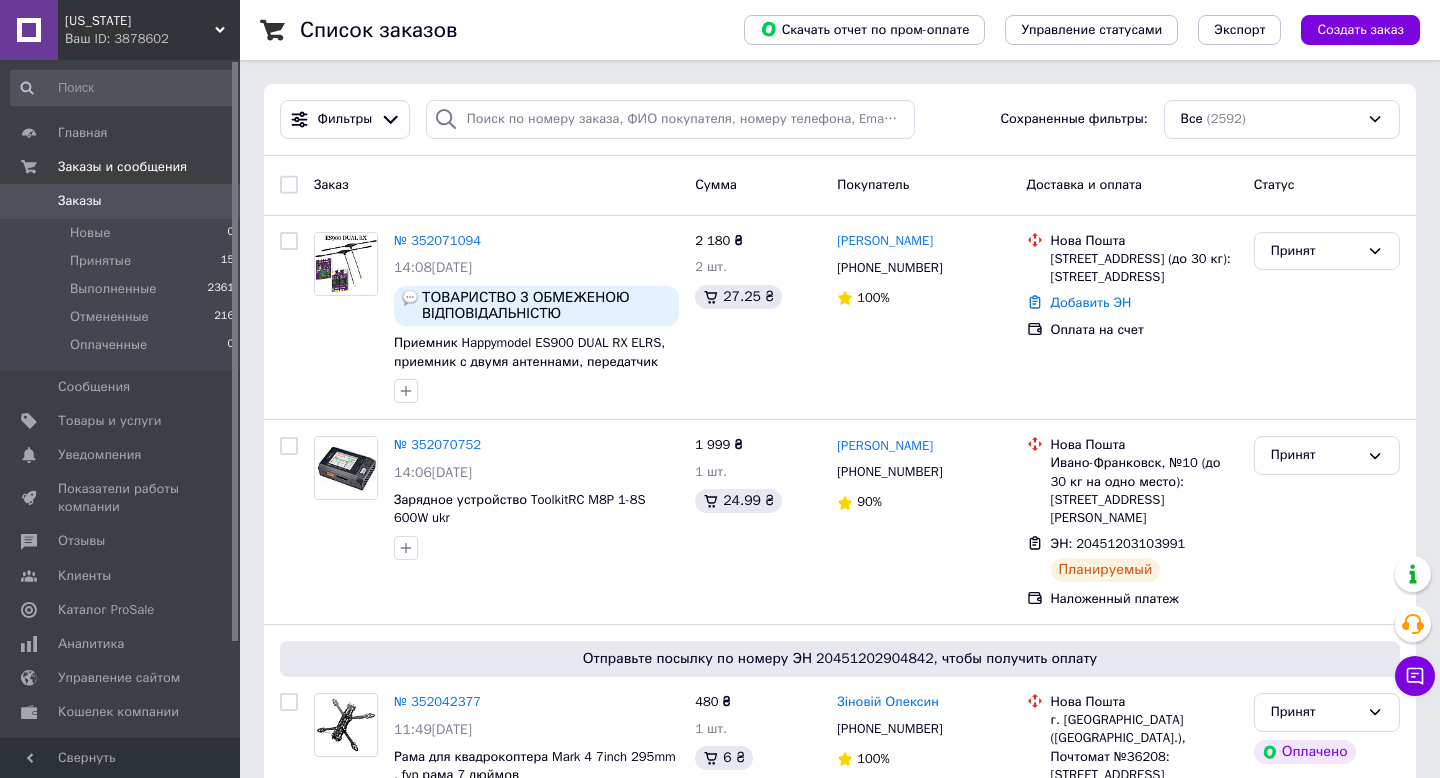 scroll, scrollTop: 0, scrollLeft: 0, axis: both 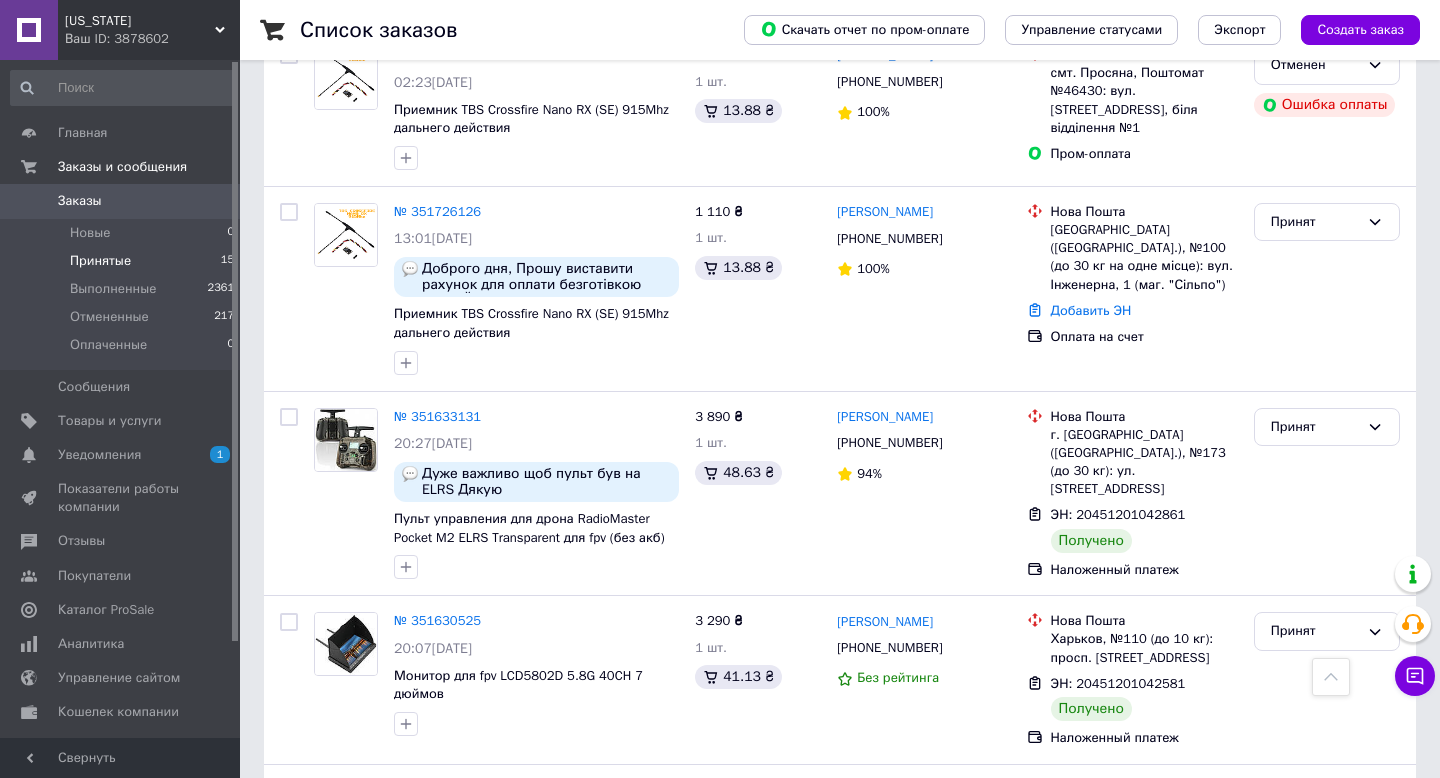 click on "Принятые" at bounding box center (100, 261) 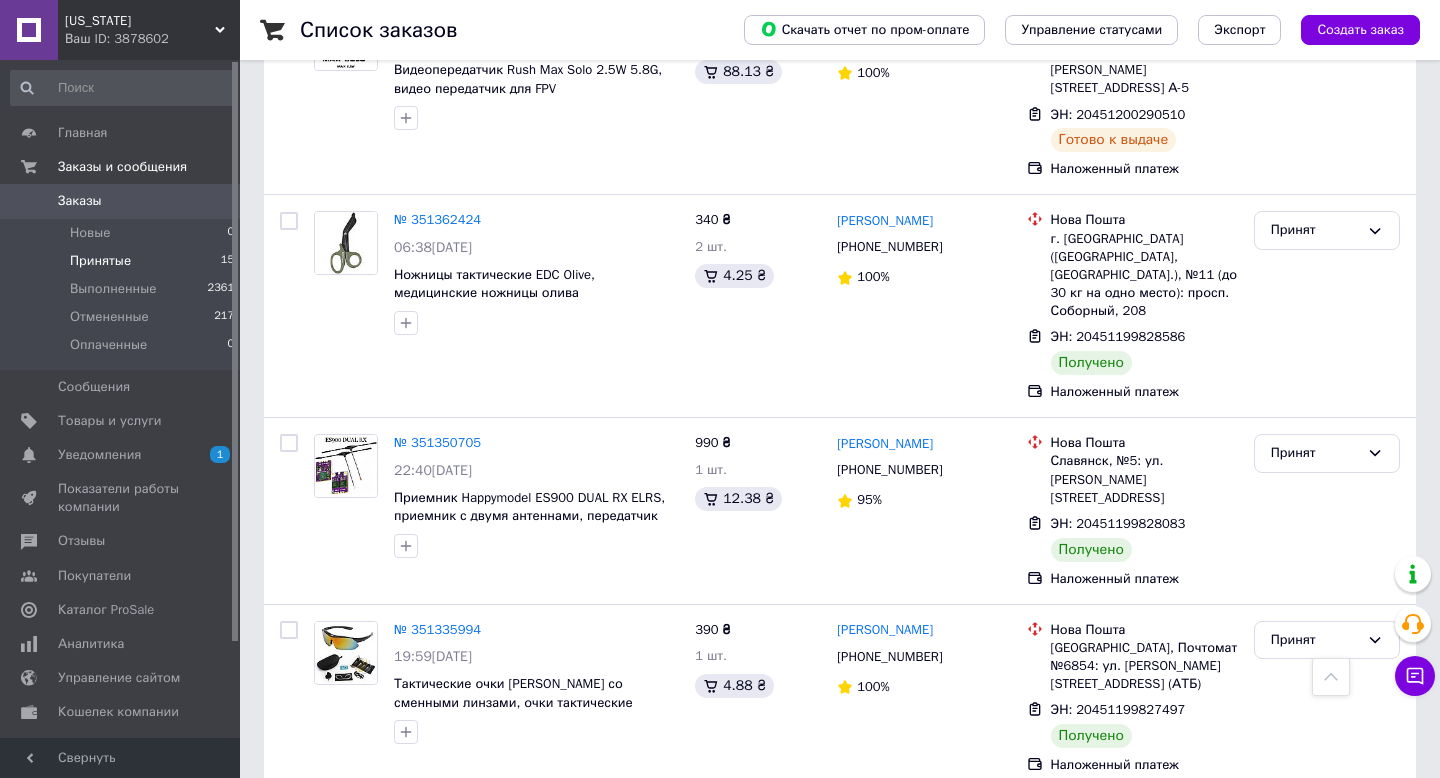scroll, scrollTop: 2500, scrollLeft: 0, axis: vertical 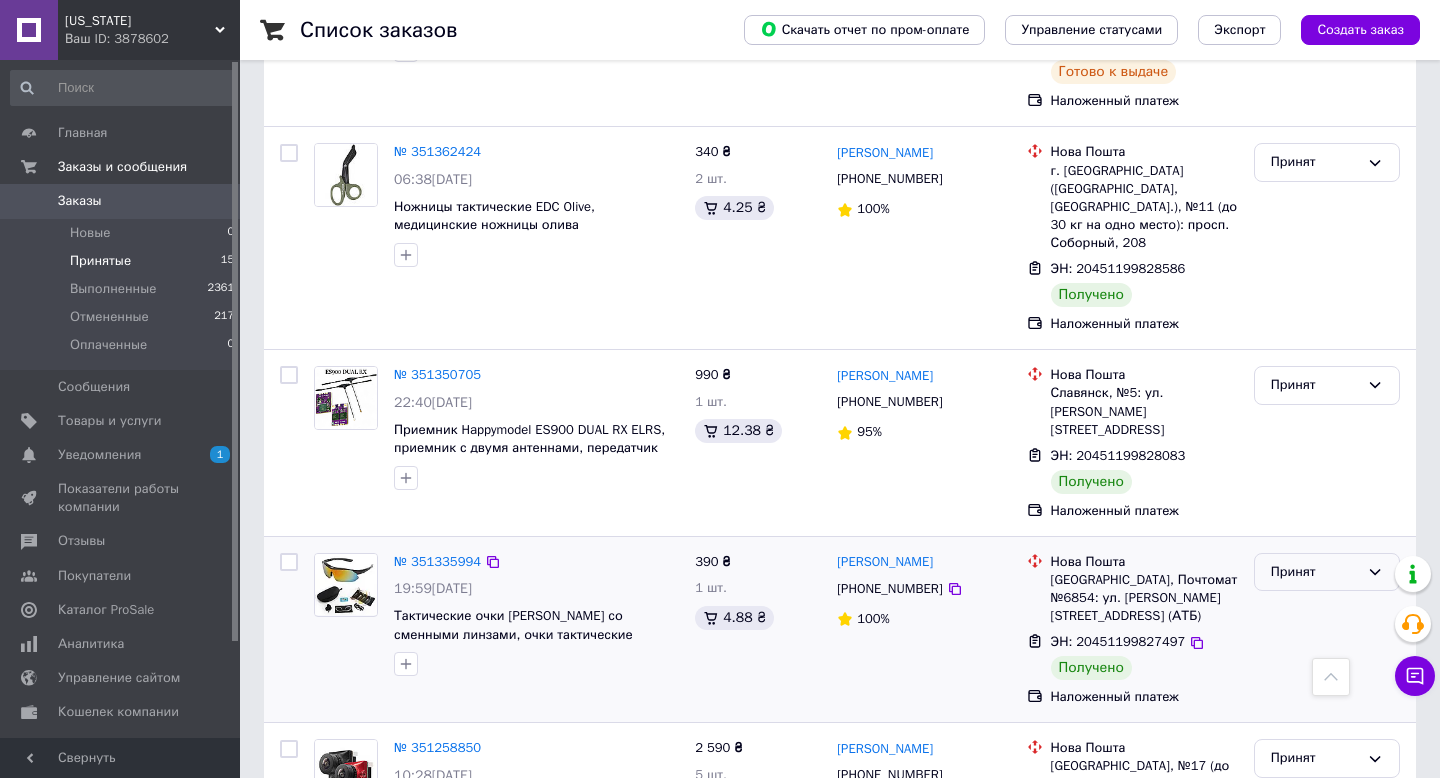 click on "Принят" at bounding box center (1327, 572) 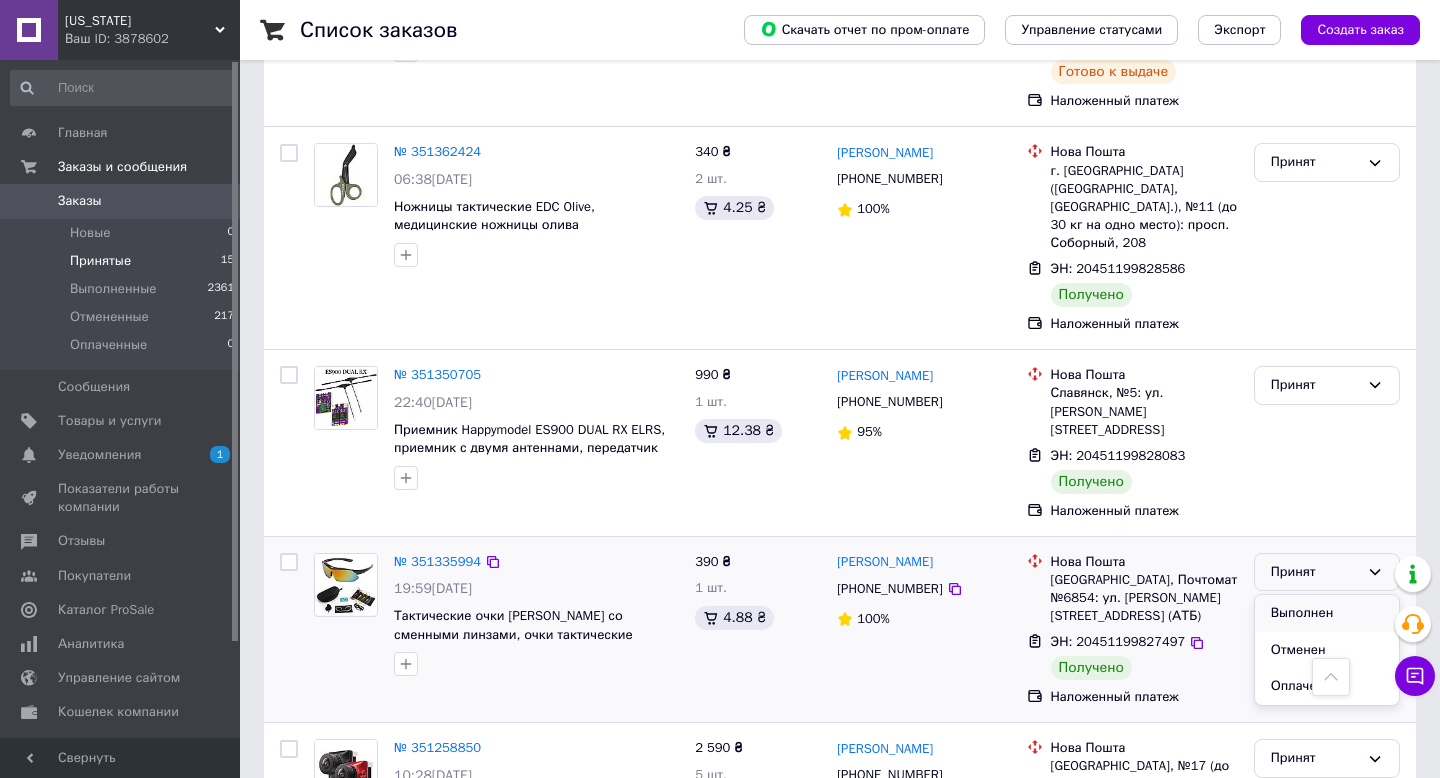click on "Выполнен" at bounding box center (1327, 613) 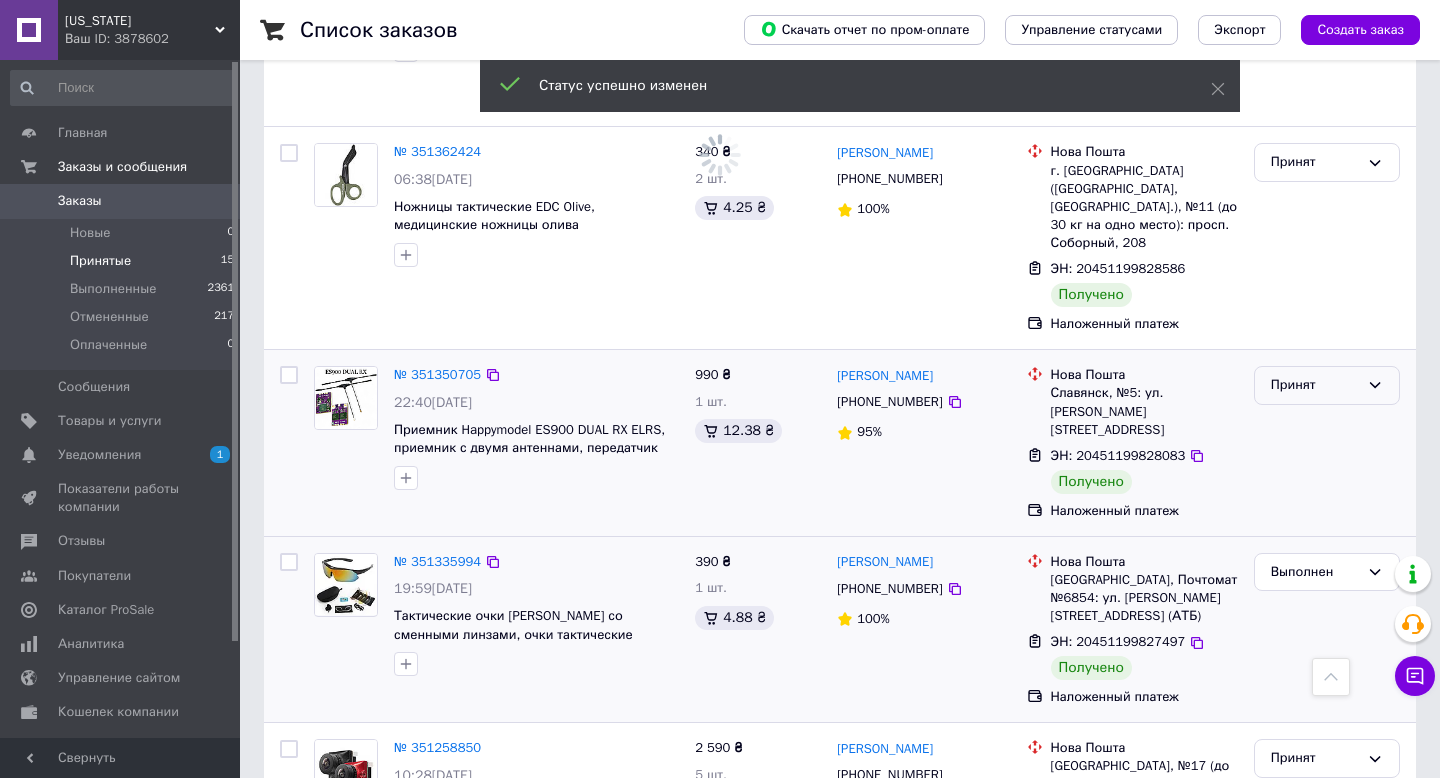 click on "Принят" at bounding box center [1315, 385] 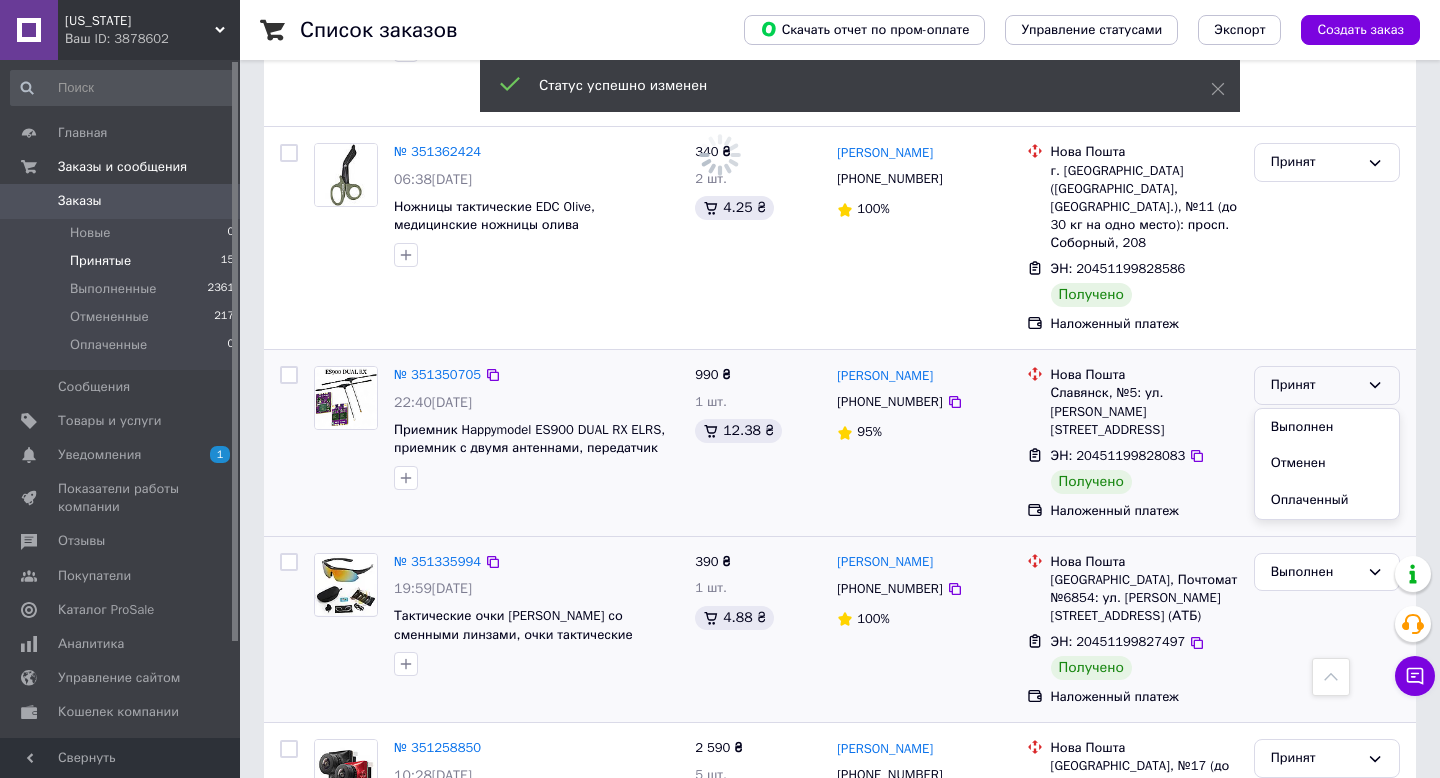 click on "Выполнен" at bounding box center [1327, 427] 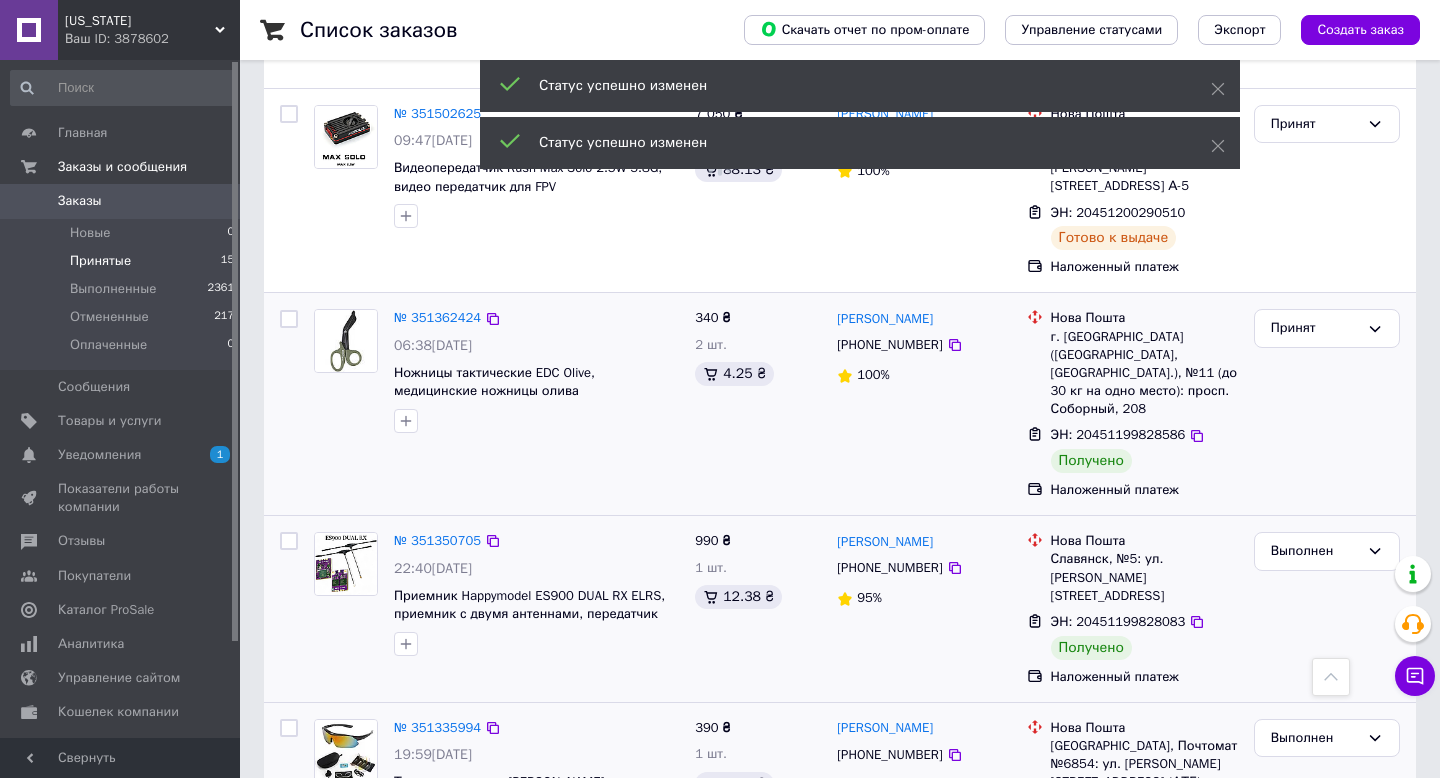 scroll, scrollTop: 2334, scrollLeft: 0, axis: vertical 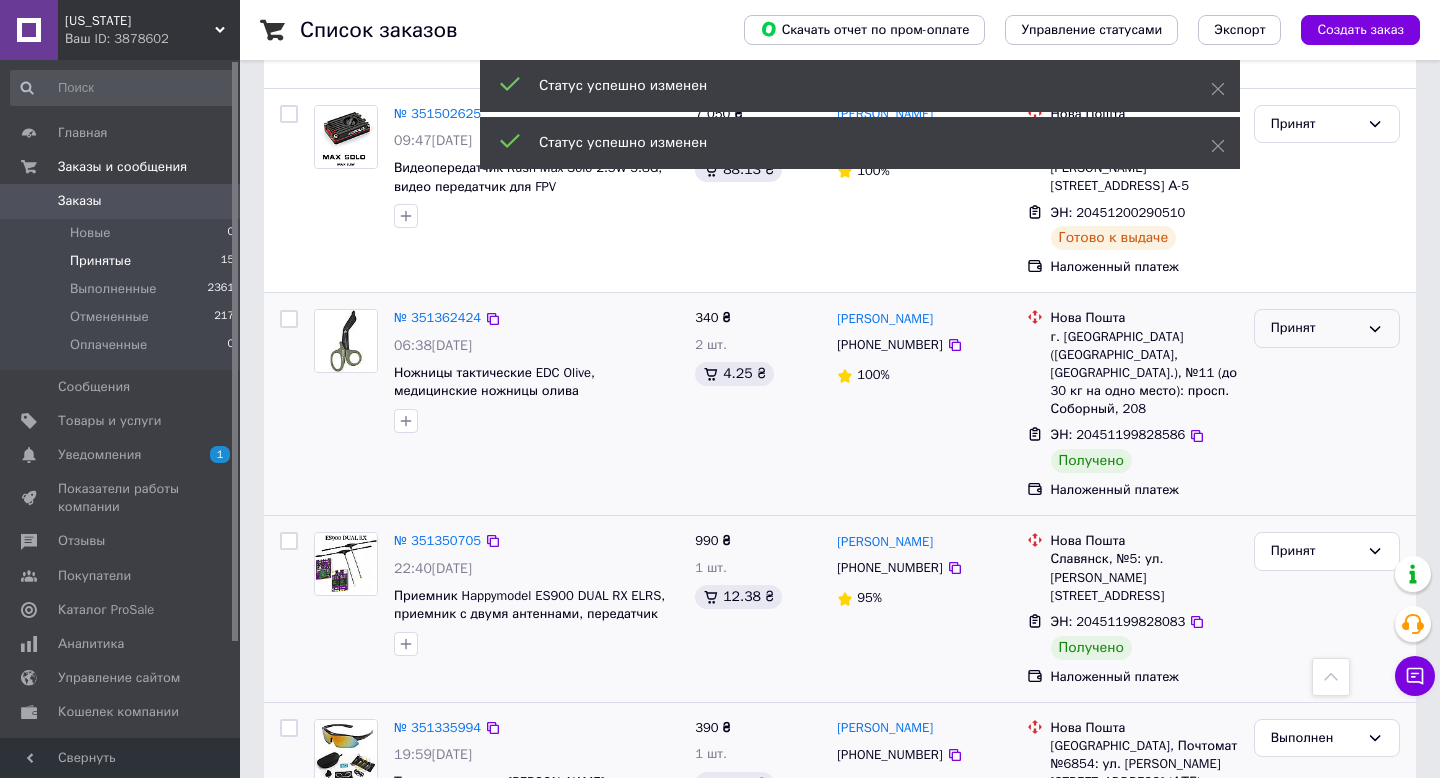click on "Принят" at bounding box center (1327, 328) 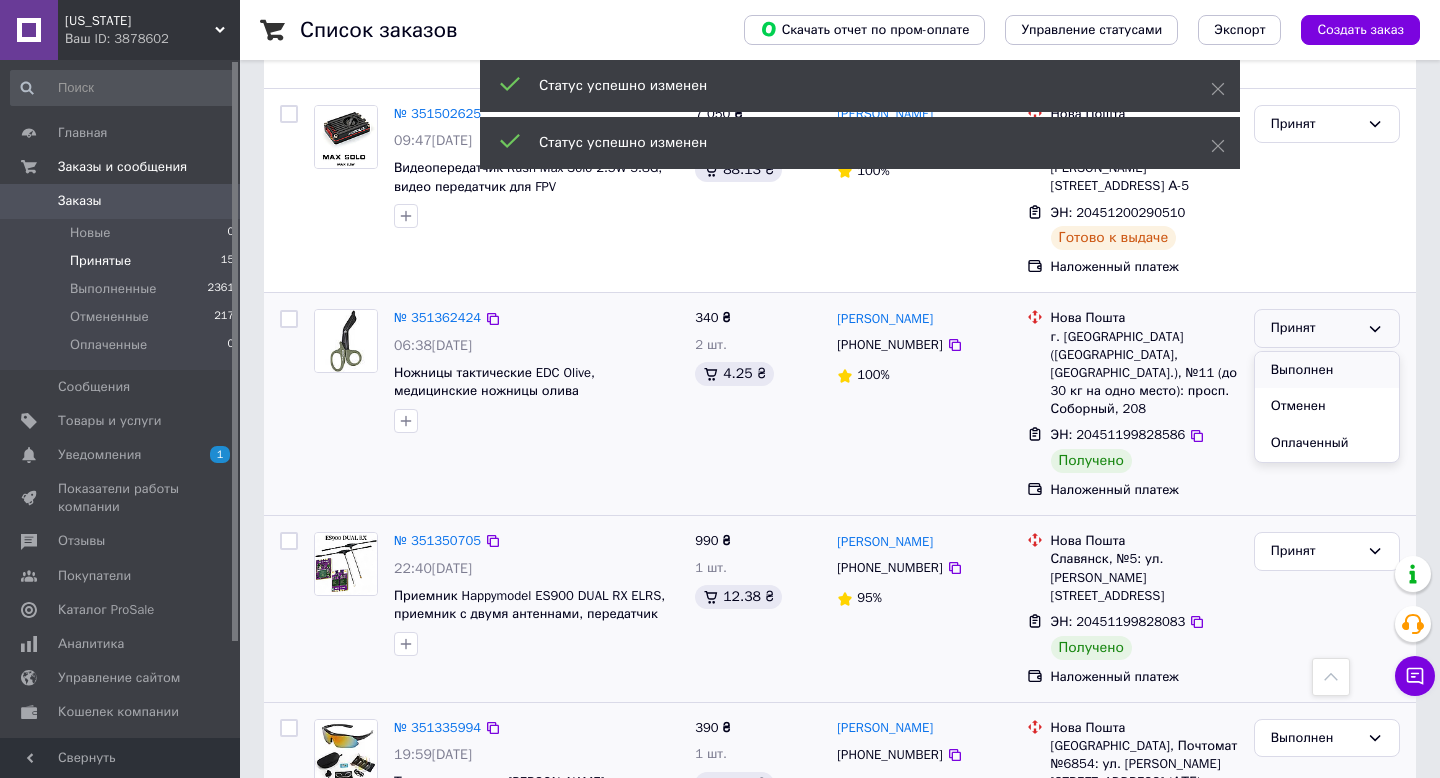 click on "Выполнен" at bounding box center (1327, 370) 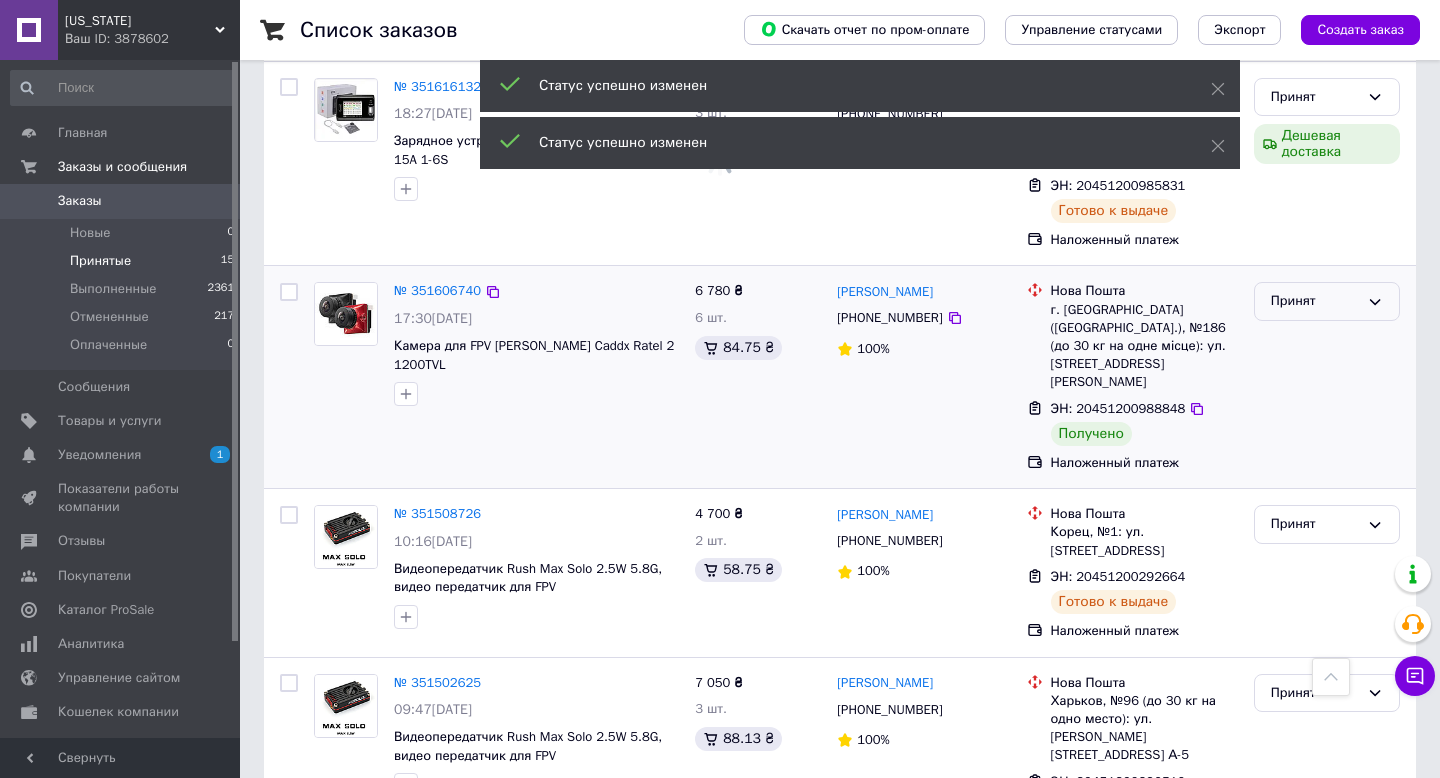click on "Принят" at bounding box center (1315, 301) 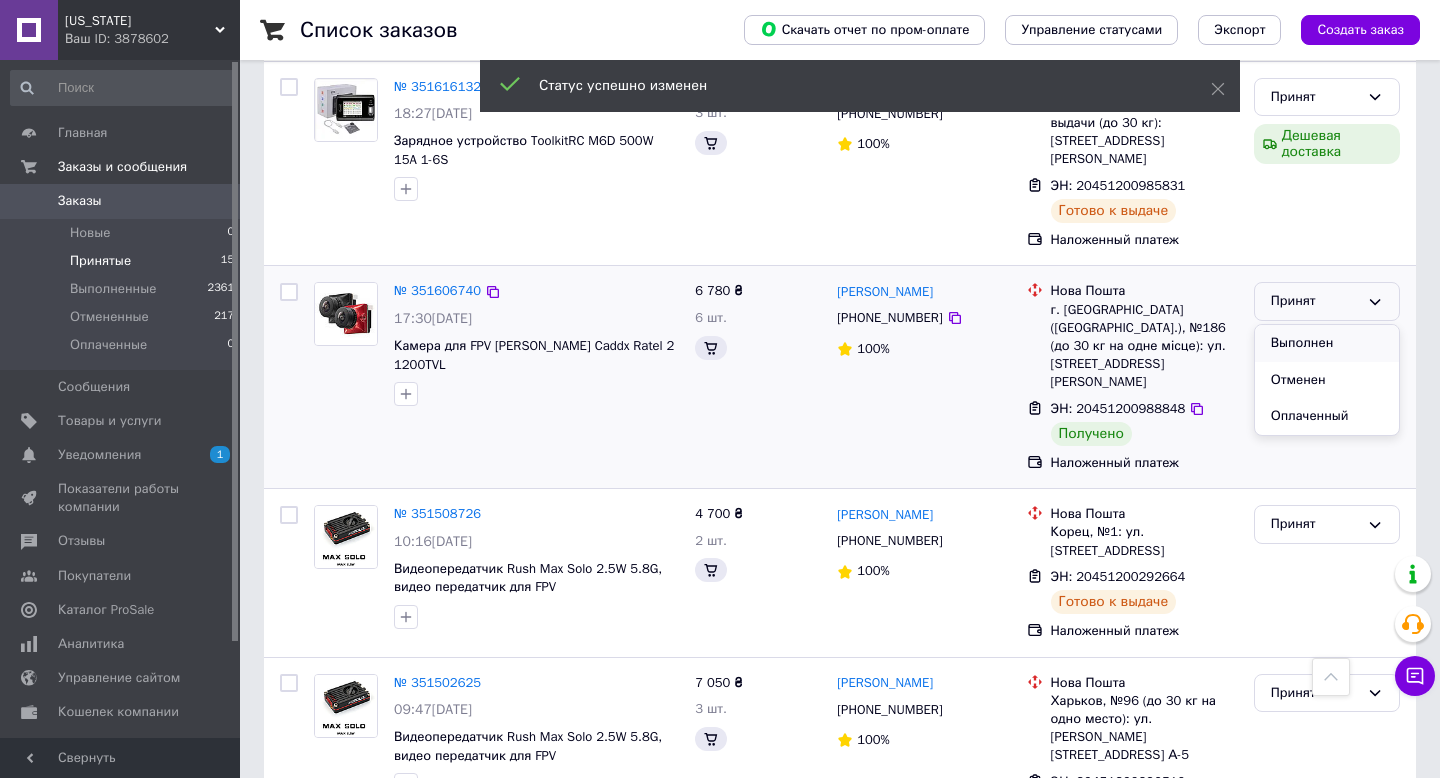 click on "Выполнен" at bounding box center (1327, 343) 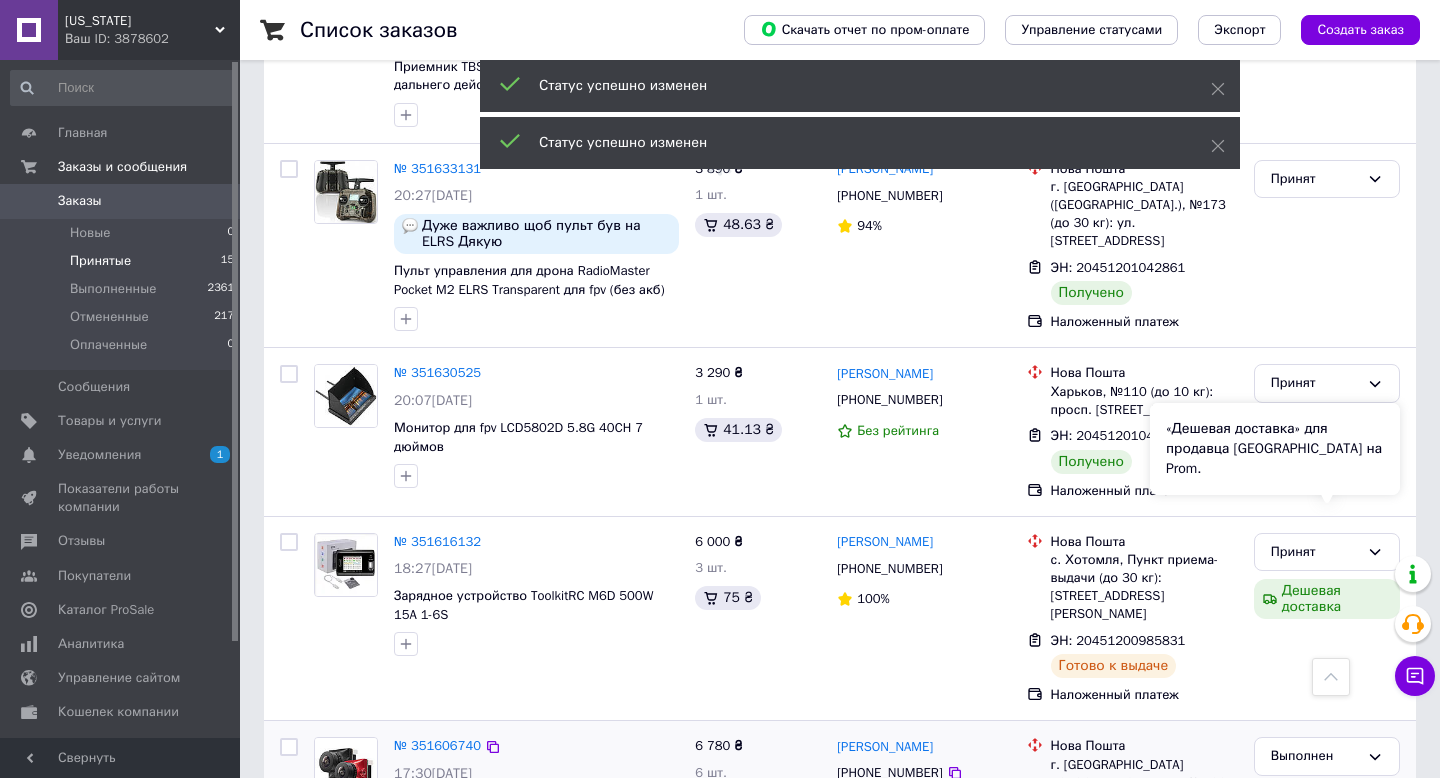 scroll, scrollTop: 1297, scrollLeft: 0, axis: vertical 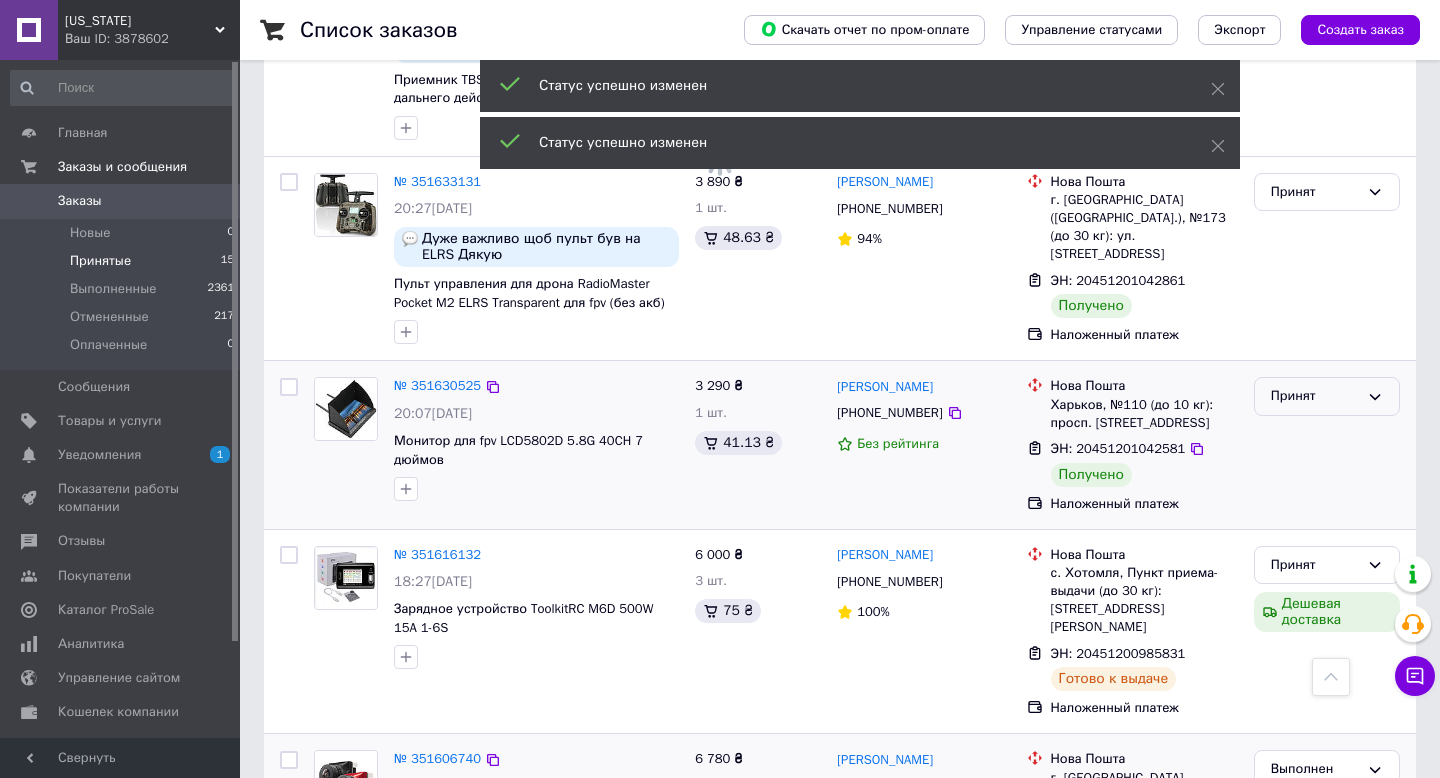 click on "Принят" at bounding box center (1327, 396) 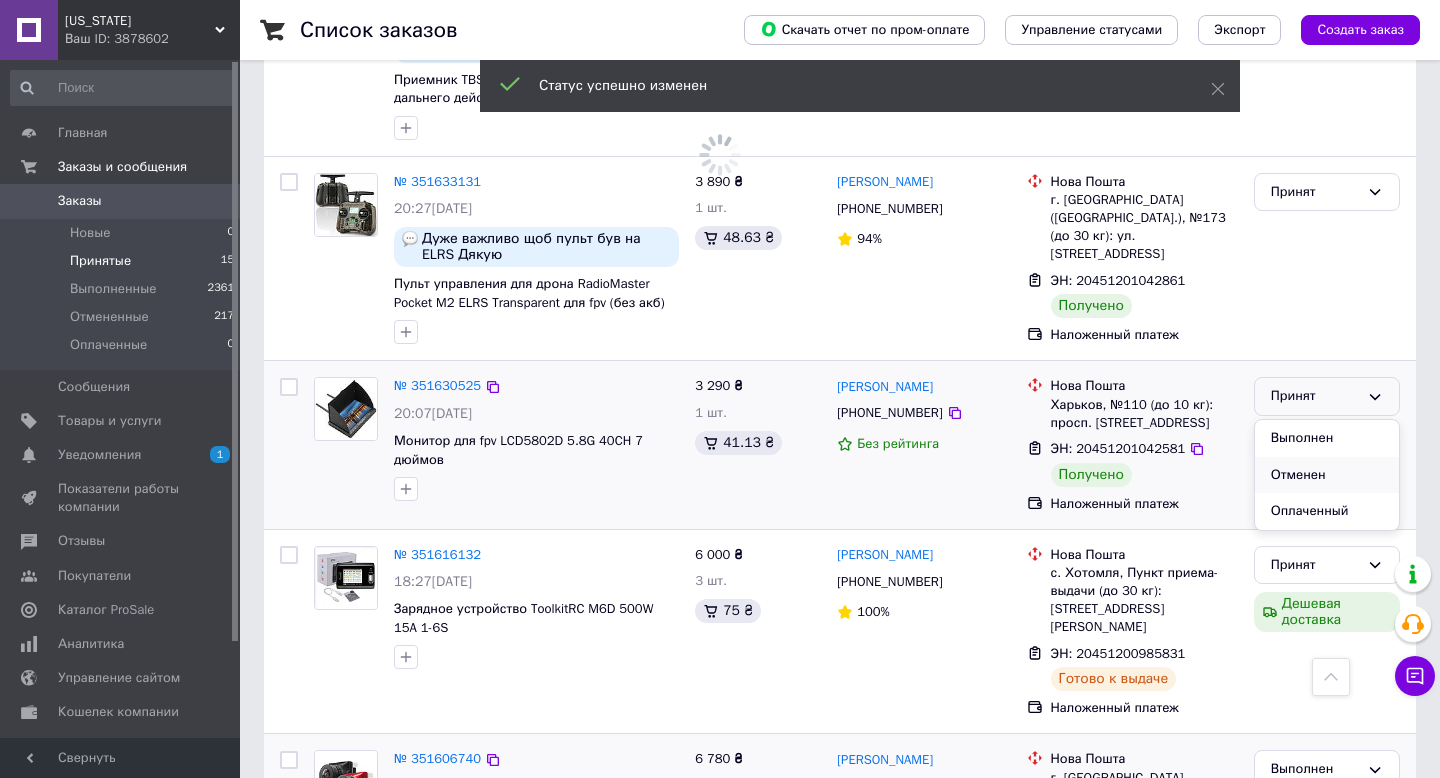 click on "Отменен" at bounding box center [1327, 475] 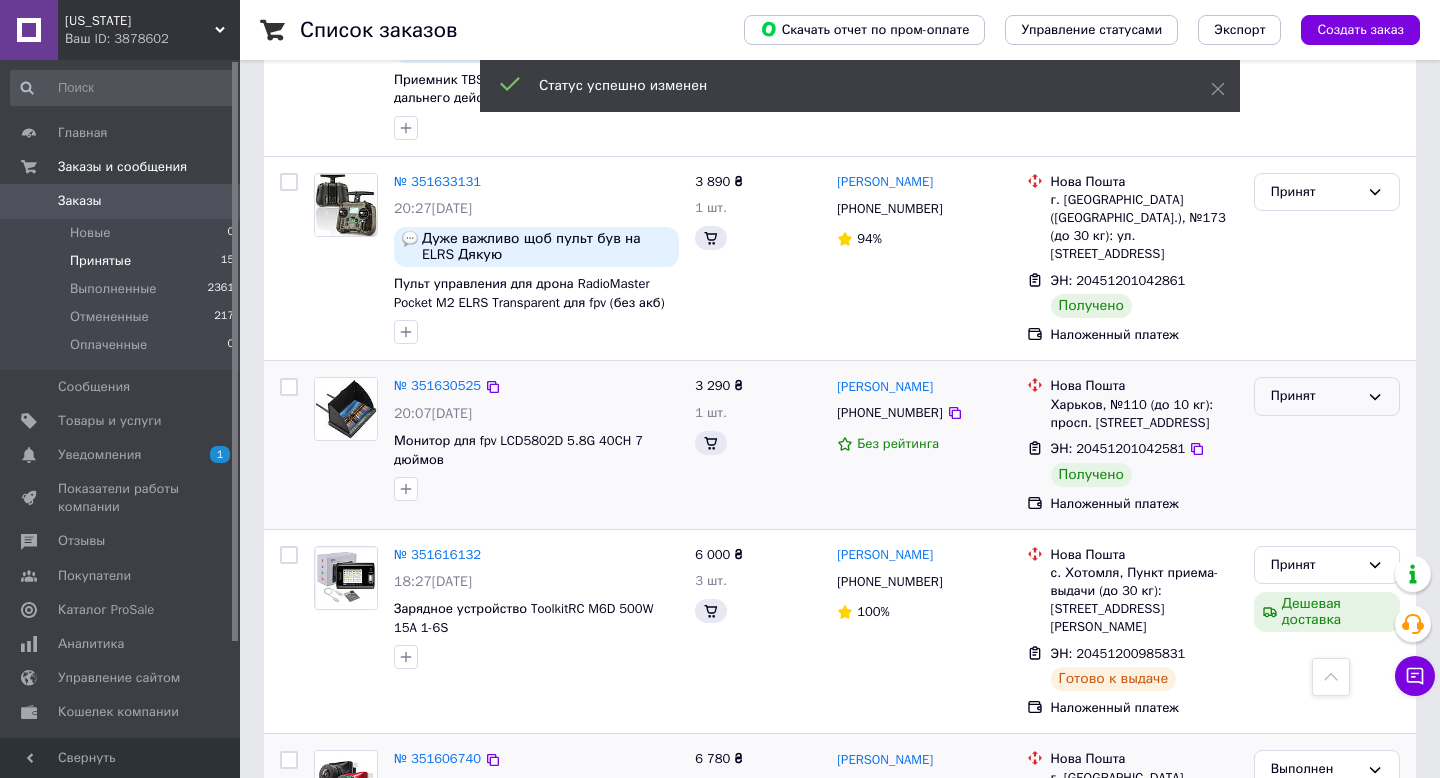 click on "Список заказов   Скачать отчет по пром-оплате Управление статусами Экспорт Создать заказ 1 Фильтры Сохраненные фильтры: Не выбрано Статус: Принят Сбросить все Сохранить фильтр Заказ Сумма Покупатель Доставка и оплата Статус № 352071094 14:08[DATE] ТОВАРИСТВО З ОБМЕЖЕНОЮ ВІДПОВІДАЛЬНІСТЮ «КОНСТРУКТОРСЬКЕ БЮРО ПАРС»
ЄДРПОУ 32159916
Приемник Happymodel ES900 DUAL RX ELRS, приемник с двумя антеннами, передатчик радиосигнала 2 180 ₴ 2 шт. [PERSON_NAME] [PHONE_NUMBER] 100% Нова Пошта [GEOGRAPHIC_DATA] ([GEOGRAPHIC_DATA].), №134 (до 30 кг): ул. [STREET_ADDRESS] Добавить ЭН Оплата на счет Принят 1 999 ₴" at bounding box center [840, 420] 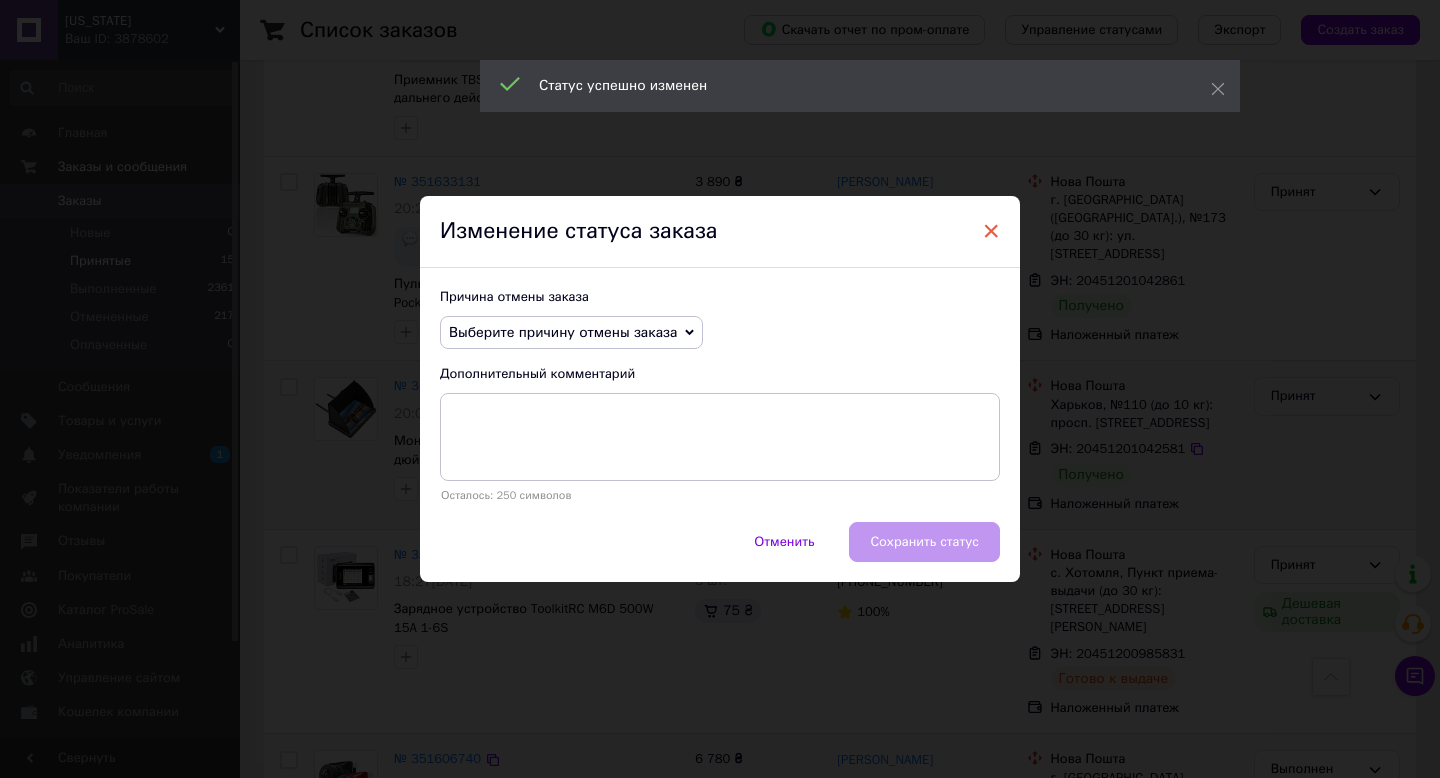 click on "×" at bounding box center [991, 231] 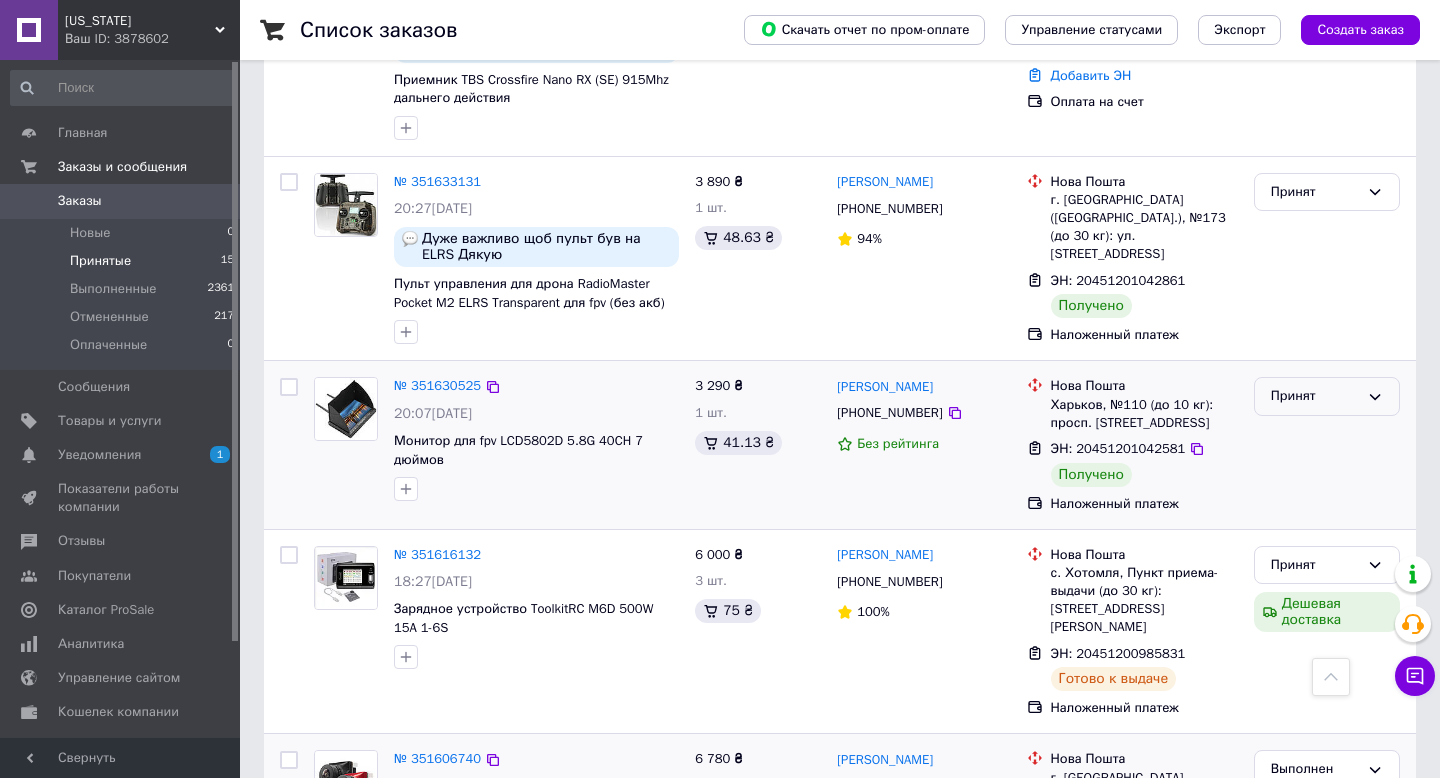 click on "Принят" at bounding box center (1327, 396) 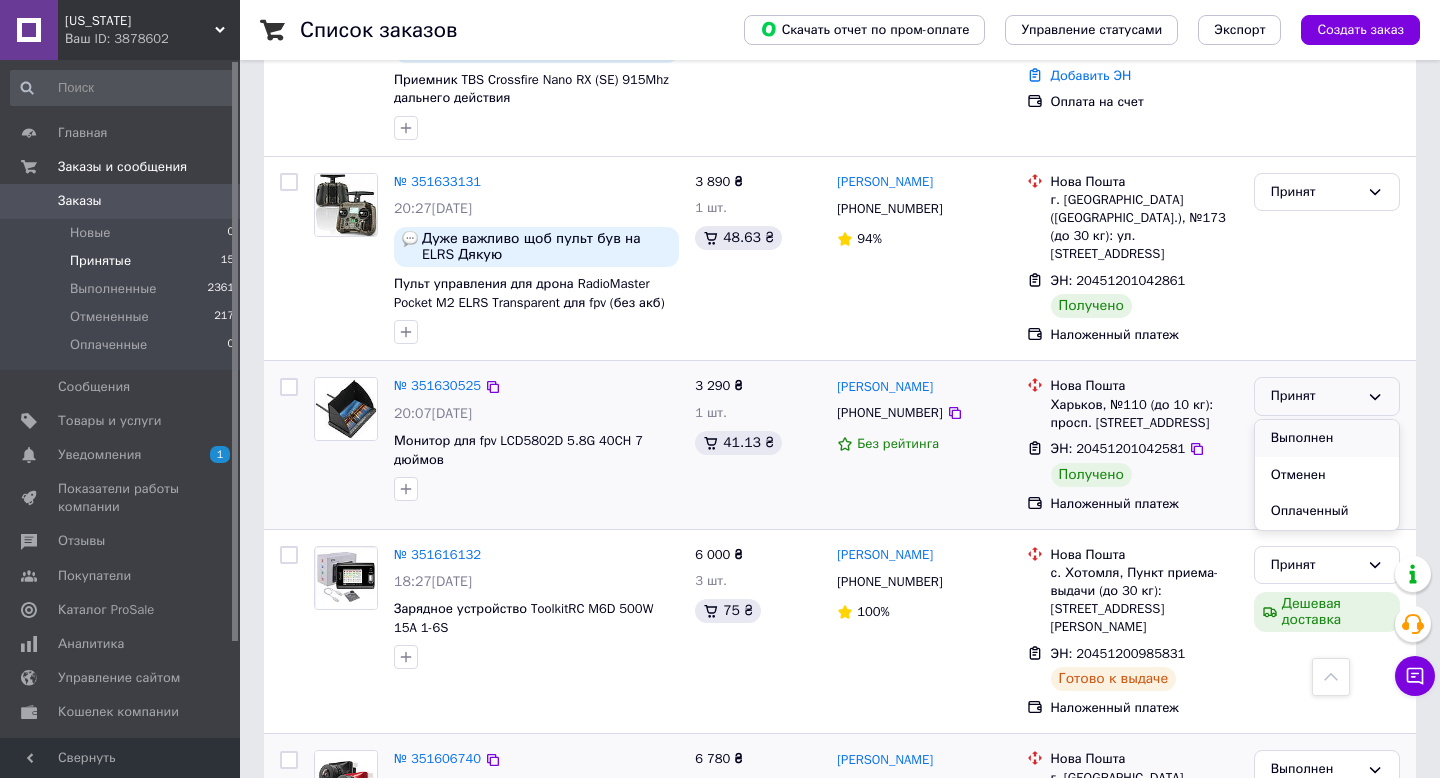 click on "Выполнен" at bounding box center (1327, 438) 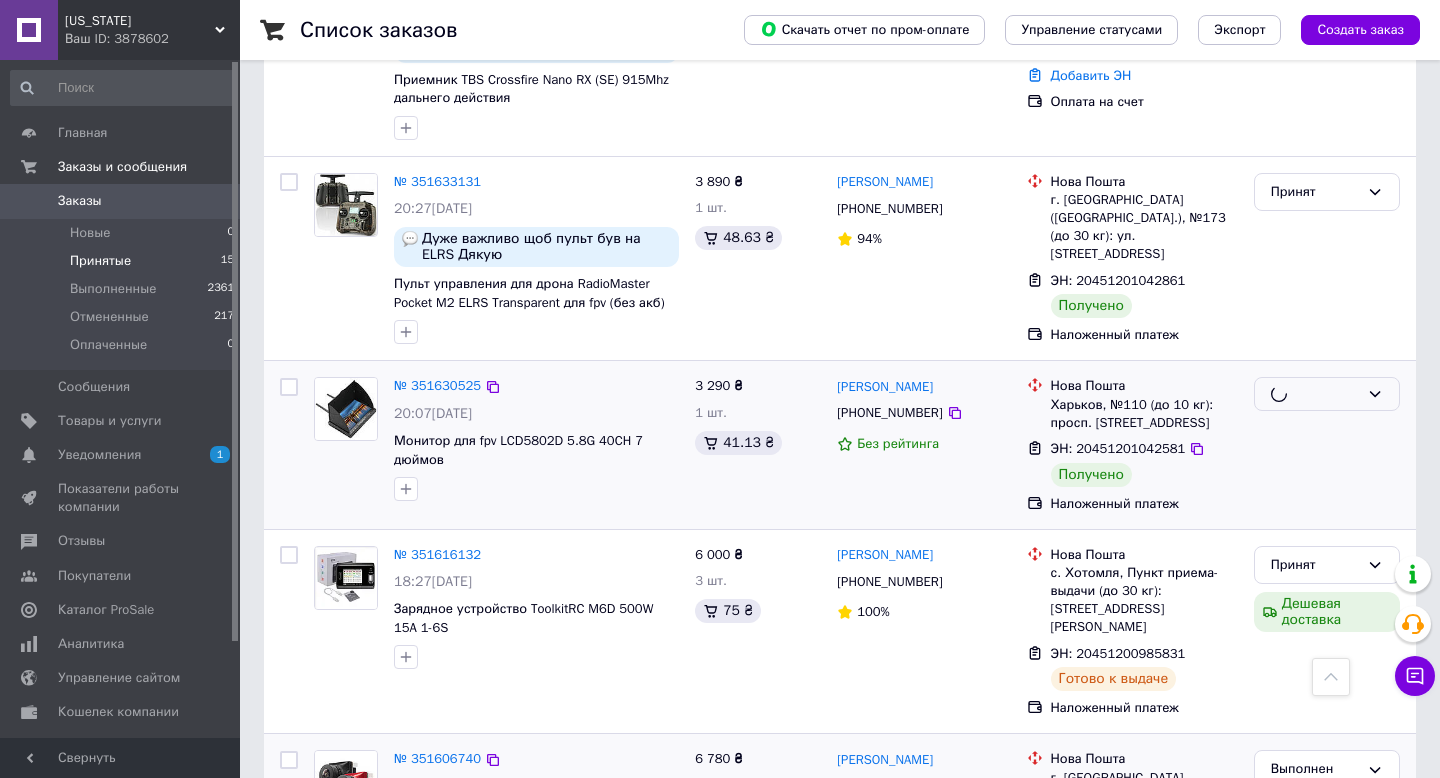 scroll, scrollTop: 1159, scrollLeft: 0, axis: vertical 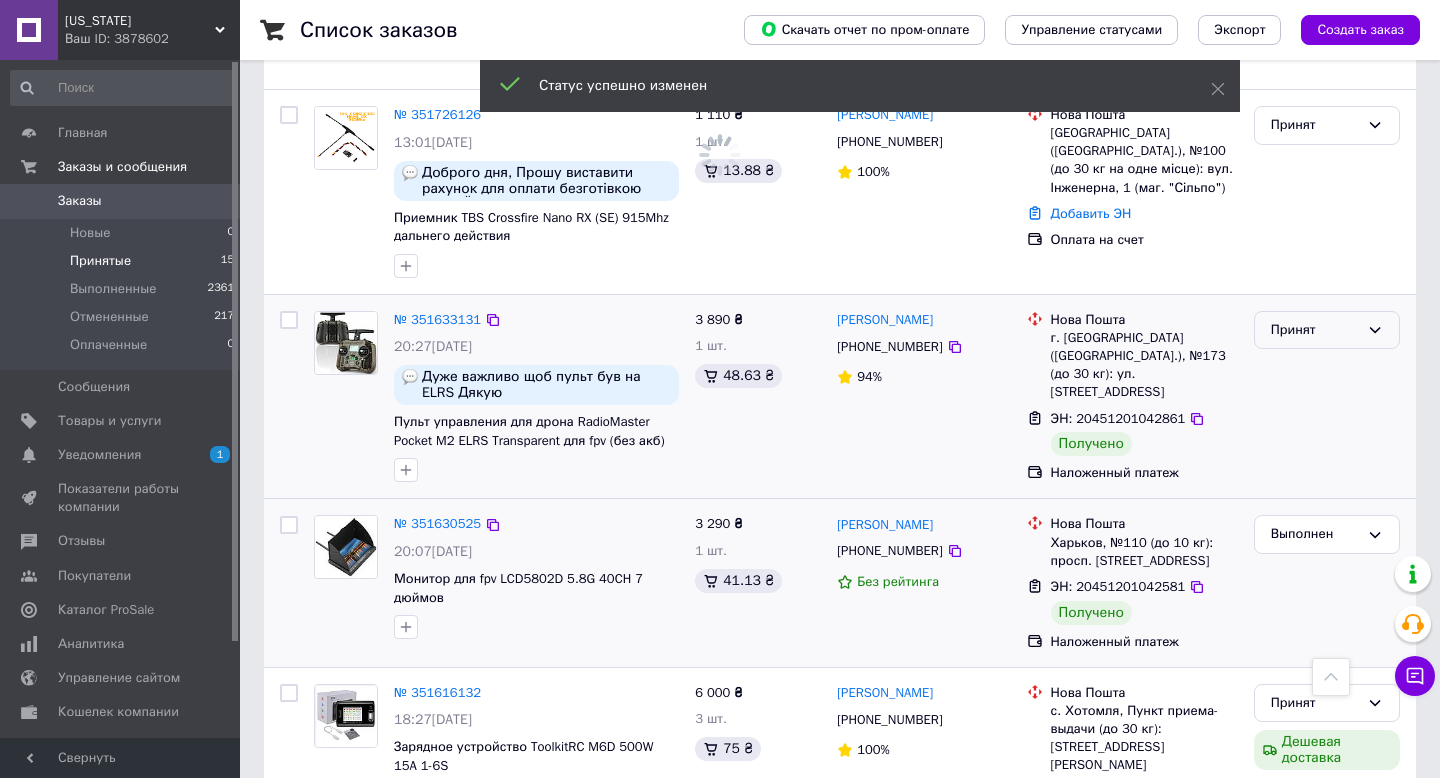 click on "Принят" at bounding box center (1315, 330) 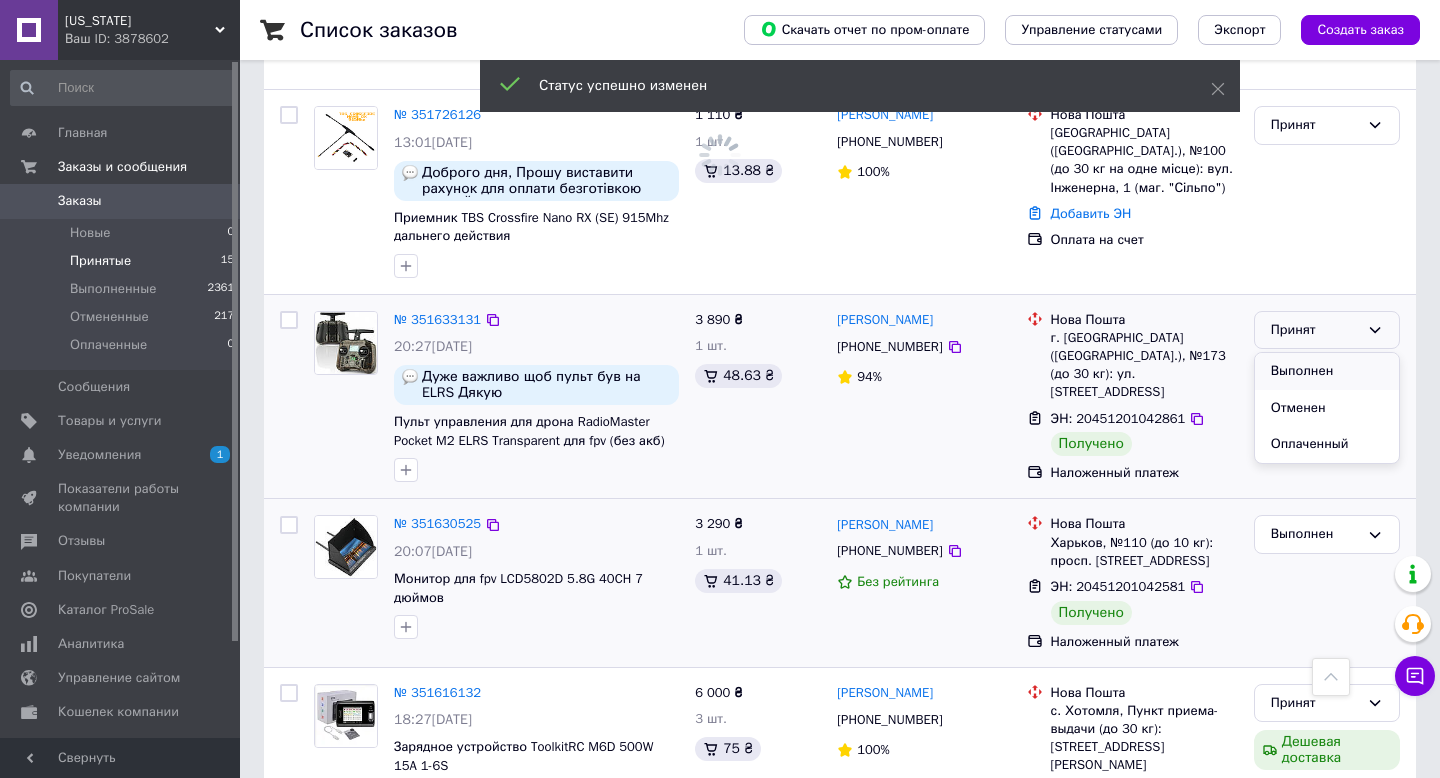 click on "Выполнен" at bounding box center (1327, 371) 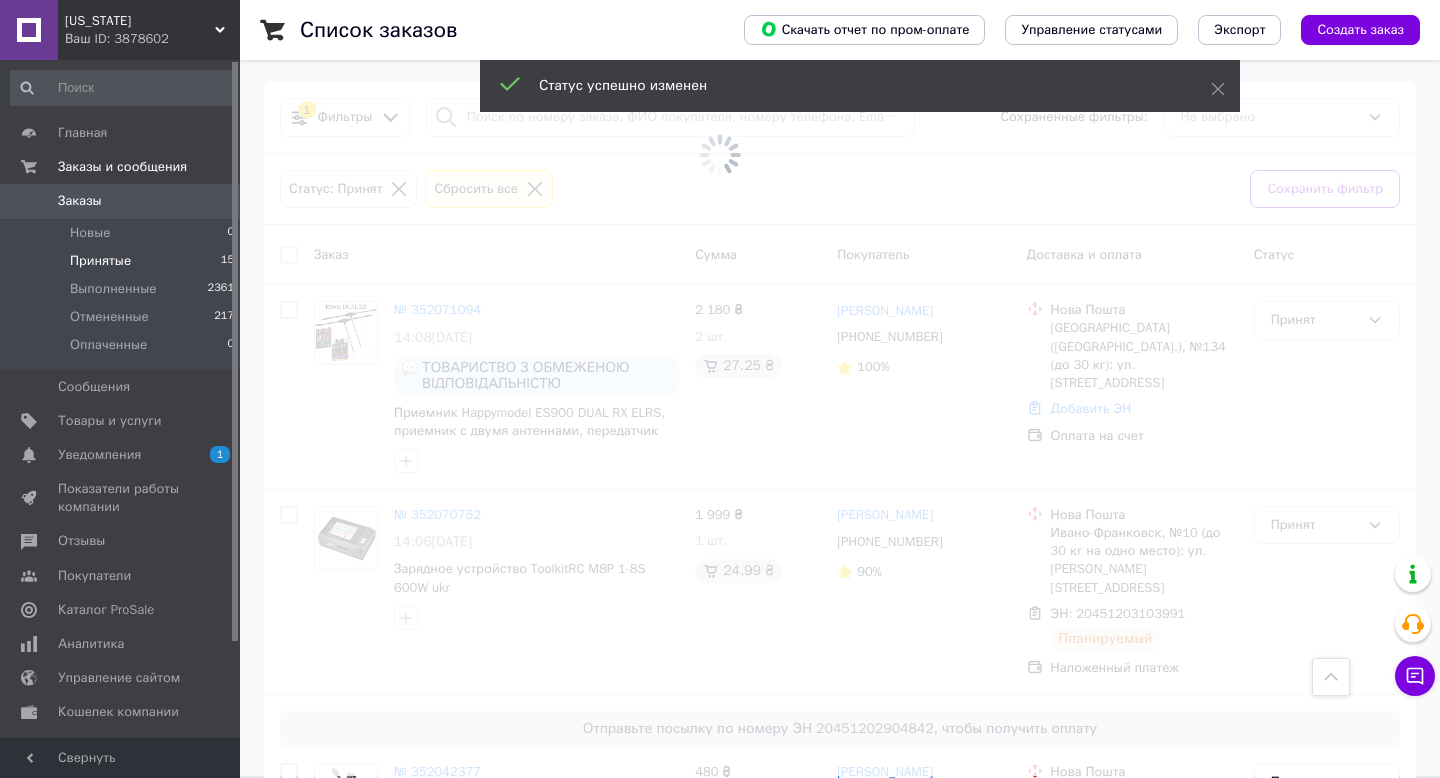 scroll, scrollTop: 0, scrollLeft: 0, axis: both 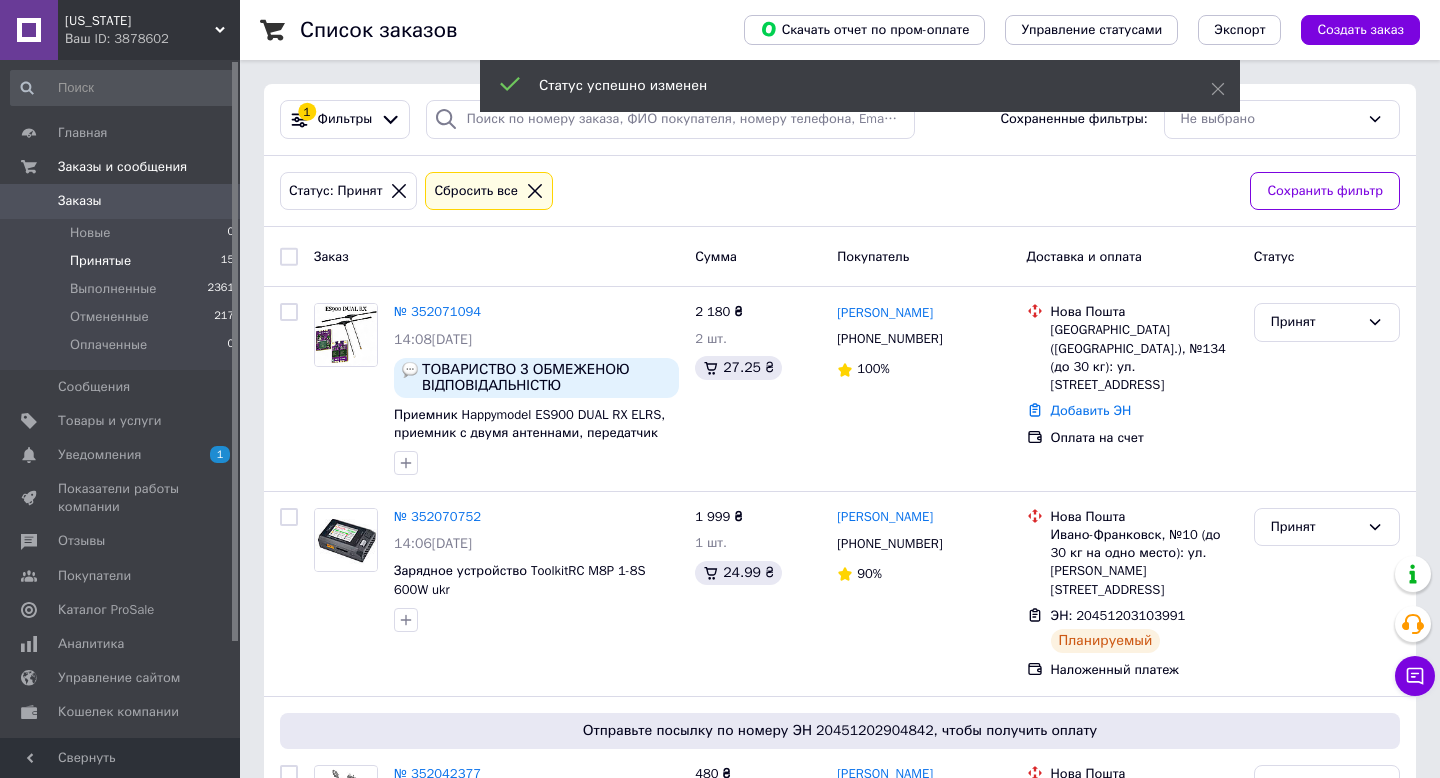 click on "Заказы" at bounding box center [121, 201] 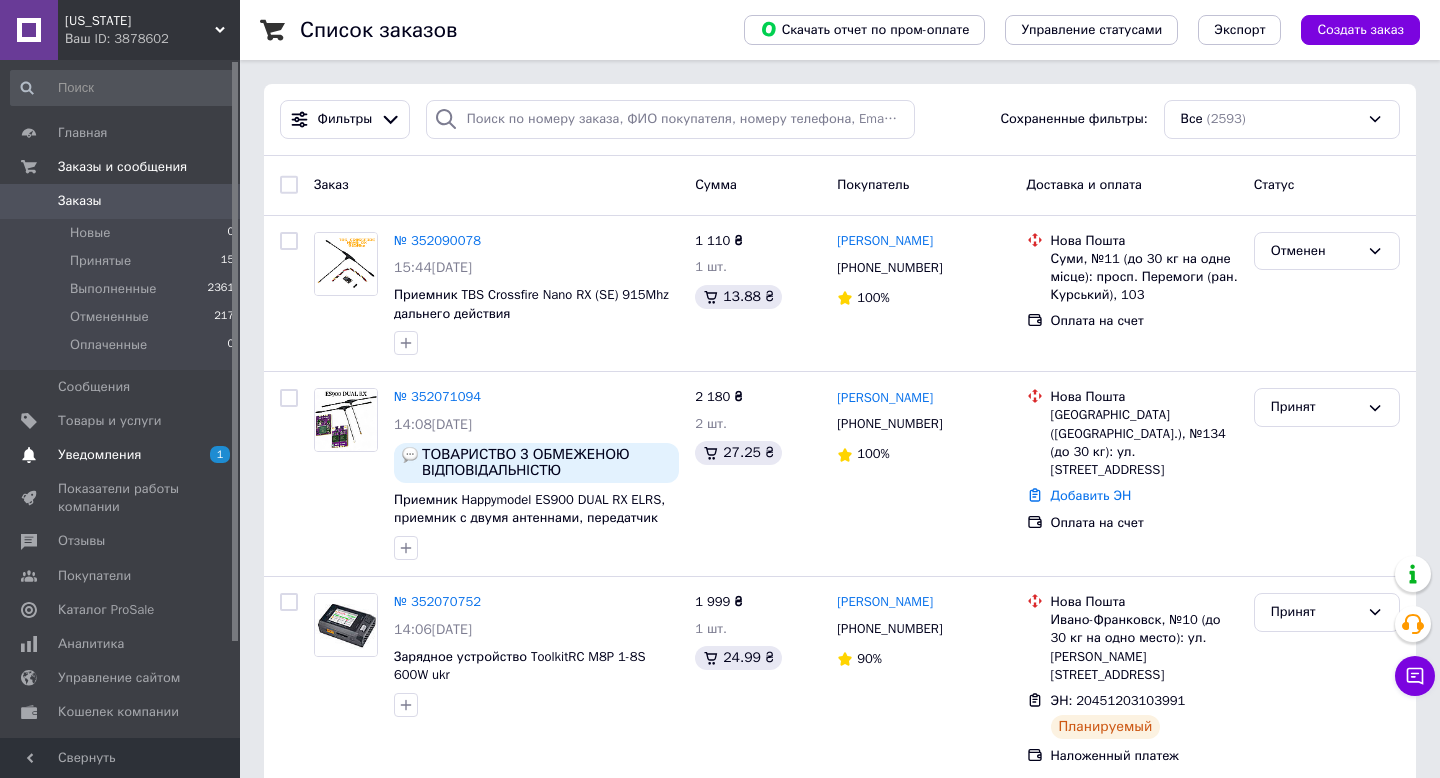 click on "Уведомления" at bounding box center (121, 455) 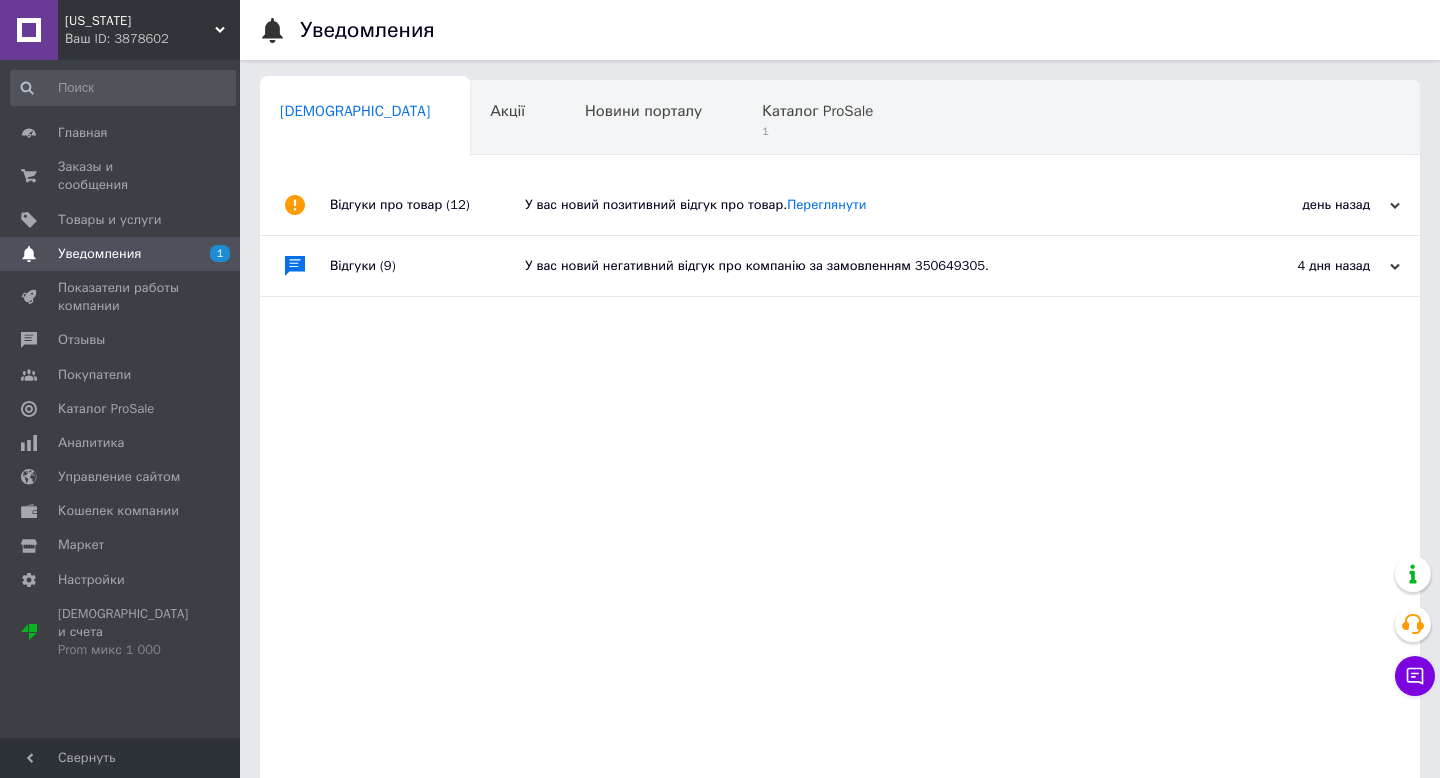 click on "У вас новий позитивний відгук про товар.  [GEOGRAPHIC_DATA]" at bounding box center [862, 205] 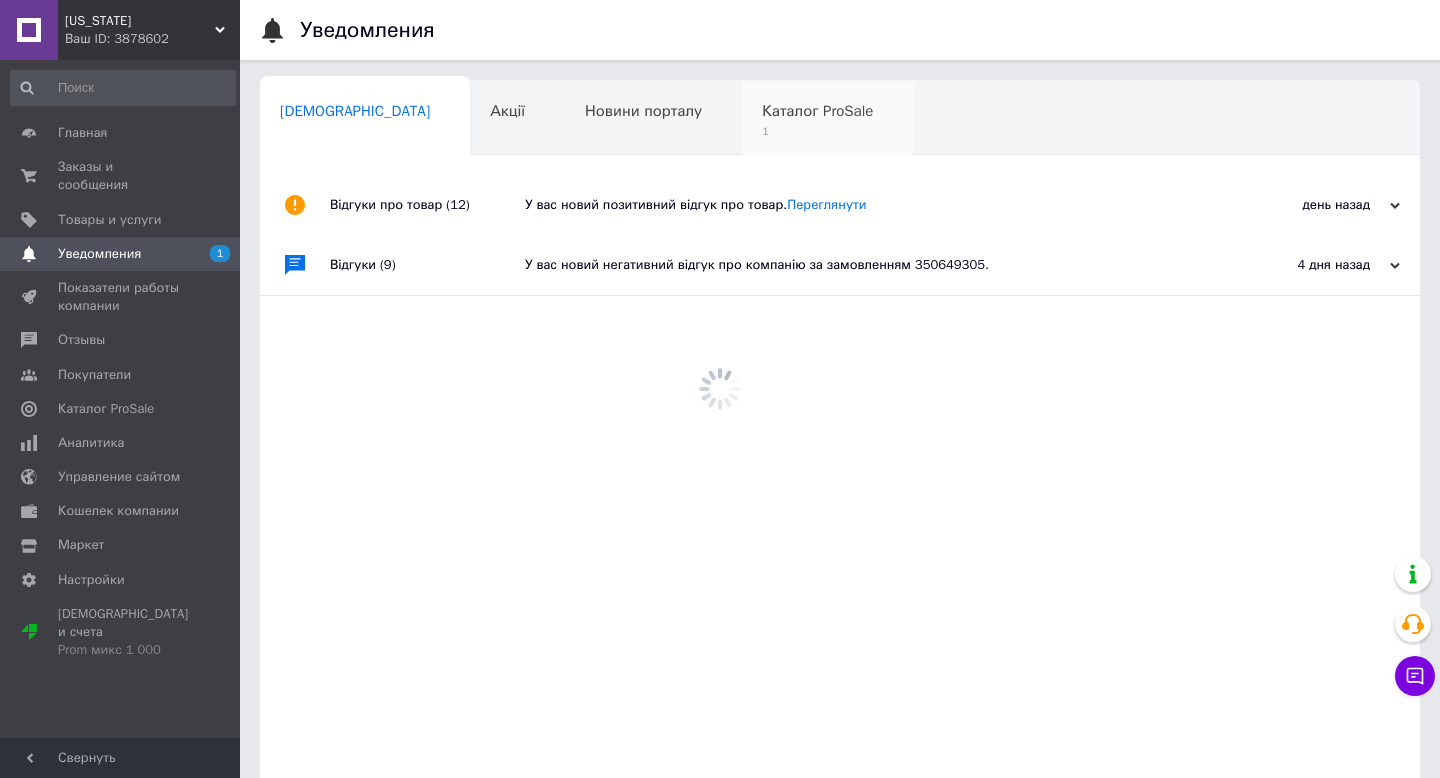 click on "Каталог ProSale 1" at bounding box center [827, 119] 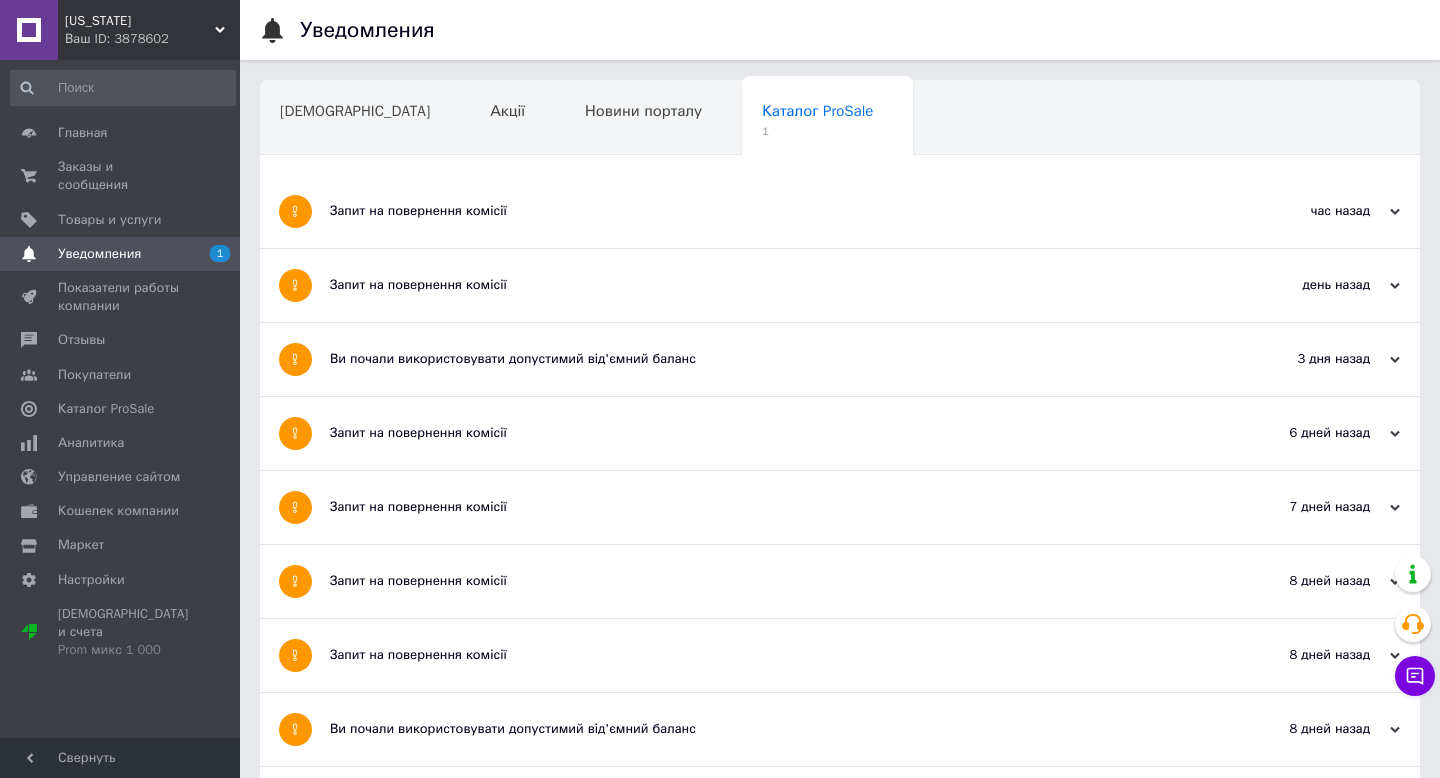 click on "Запит на повернення комісії" at bounding box center (765, 211) 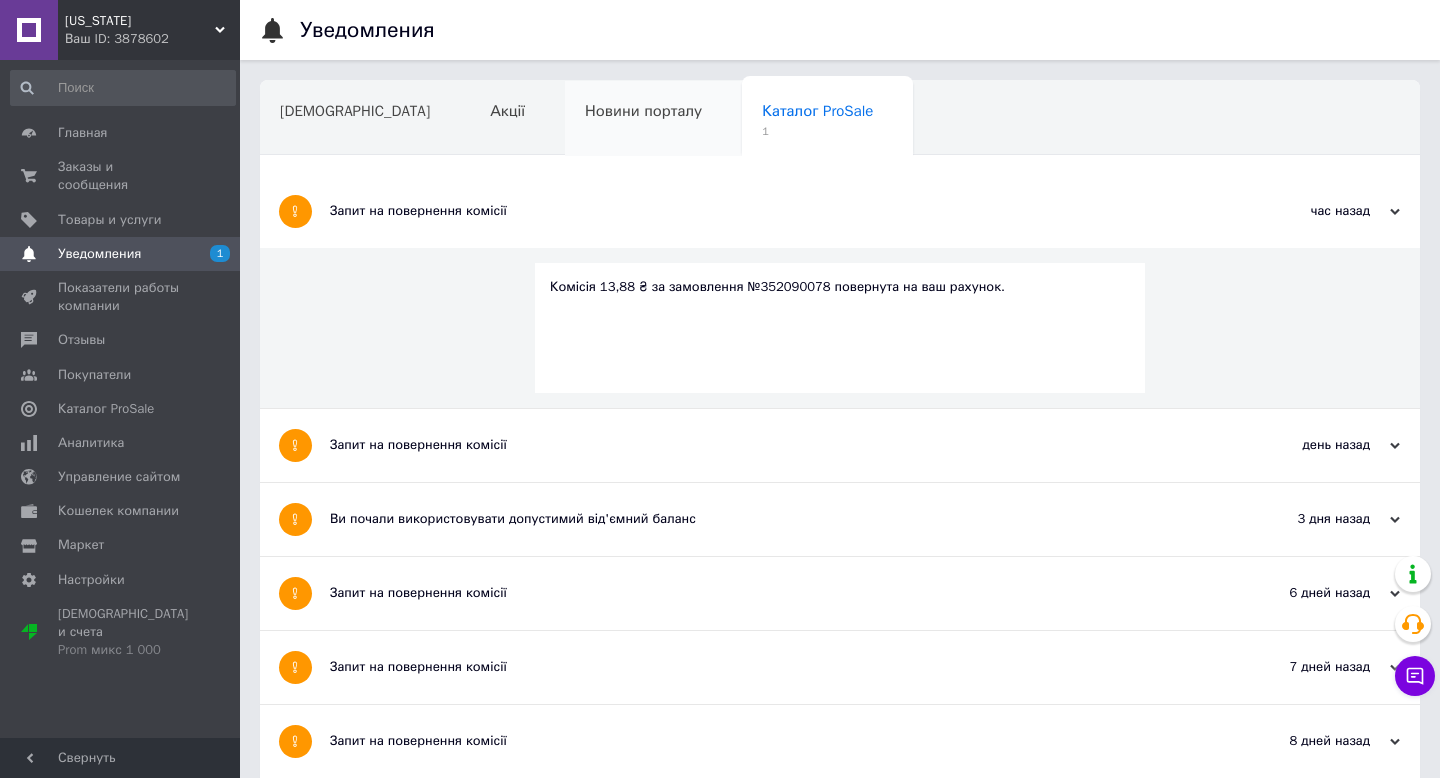 click on "Новини порталу" at bounding box center (643, 111) 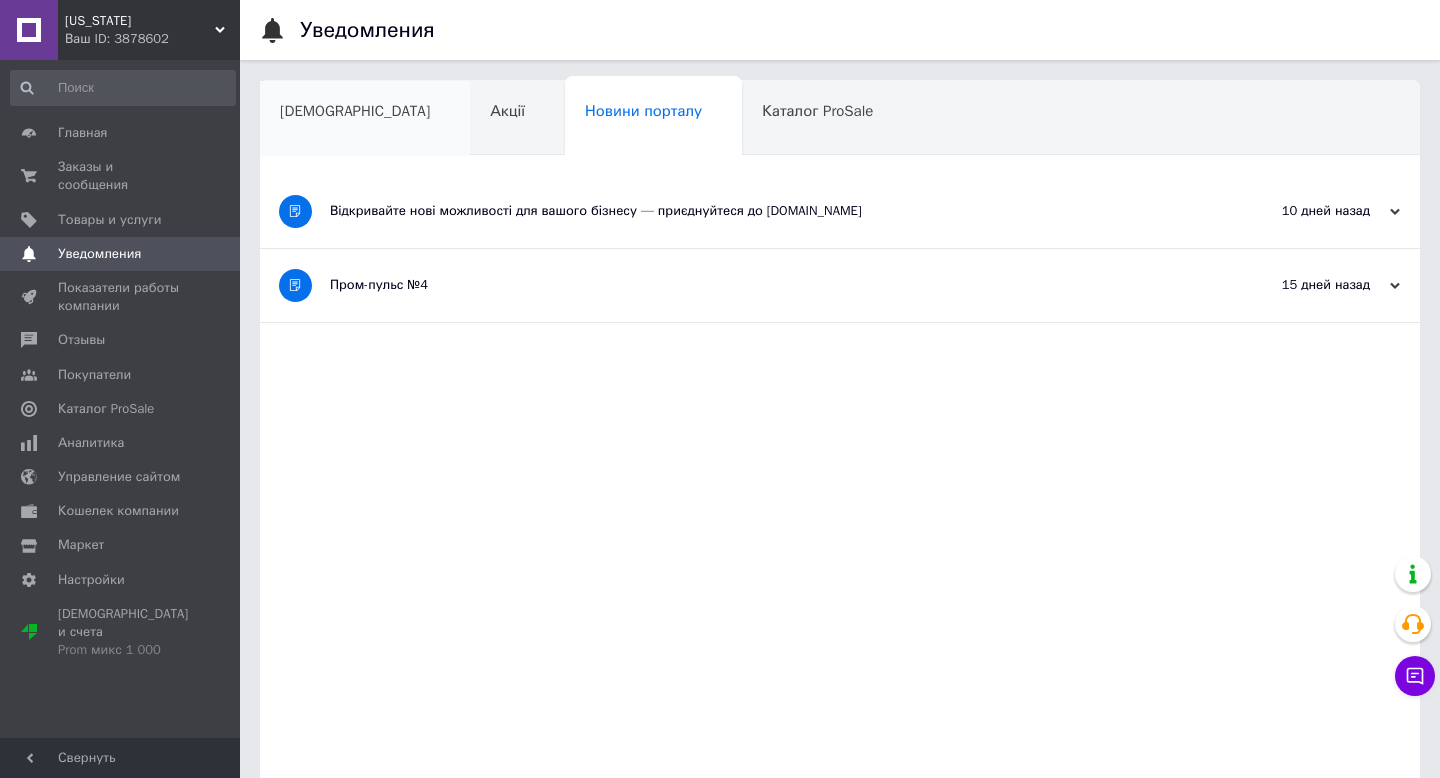 click on "[DEMOGRAPHIC_DATA]" at bounding box center (355, 111) 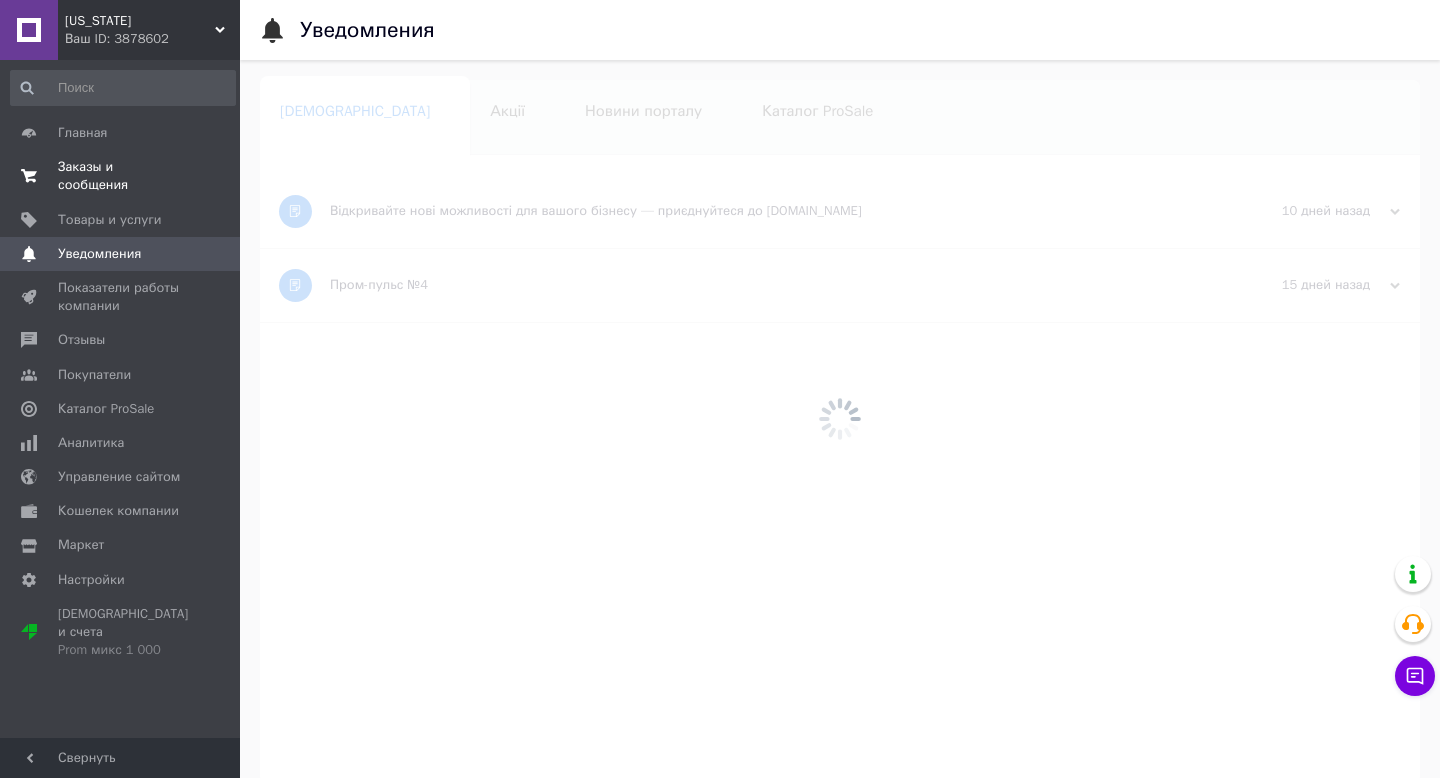 click on "Заказы и сообщения" at bounding box center (121, 176) 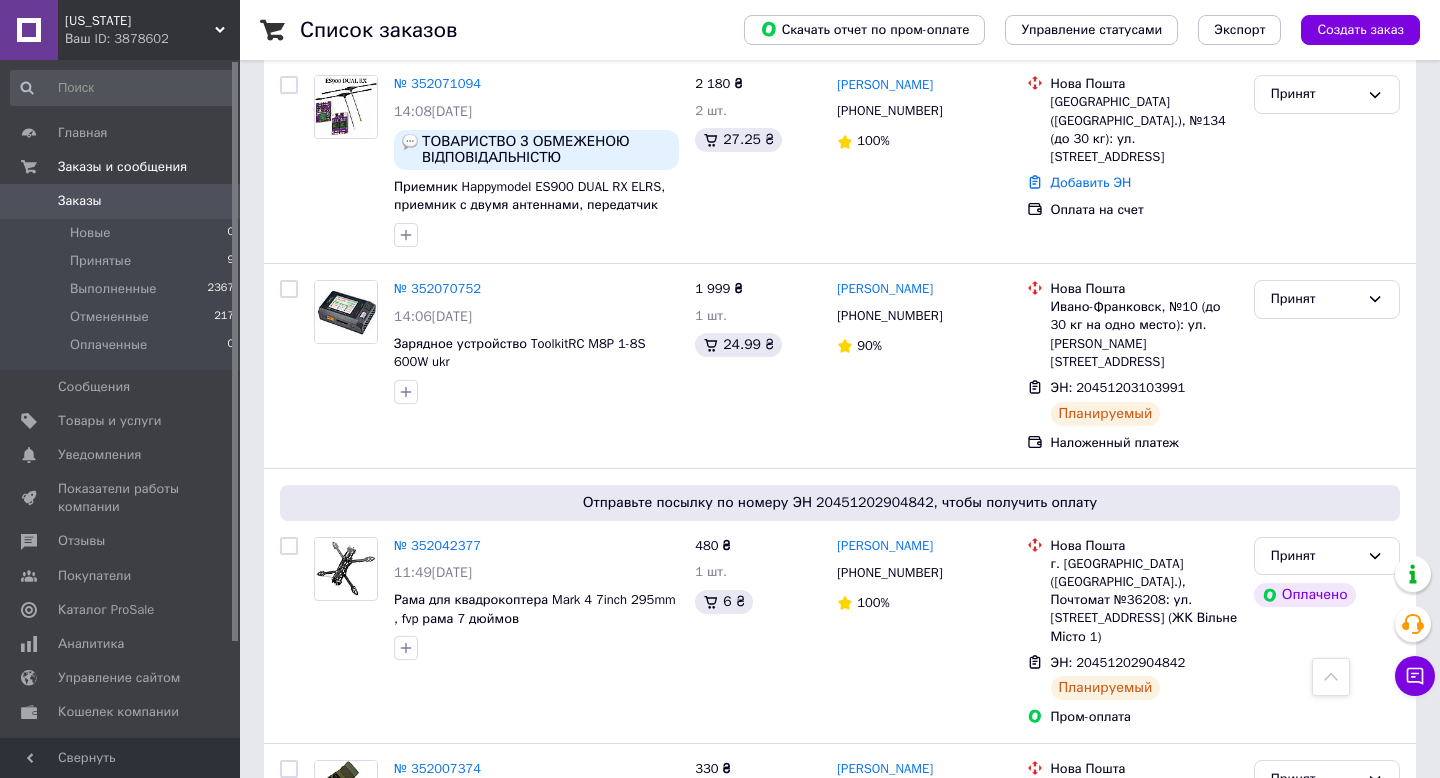 scroll, scrollTop: 0, scrollLeft: 0, axis: both 